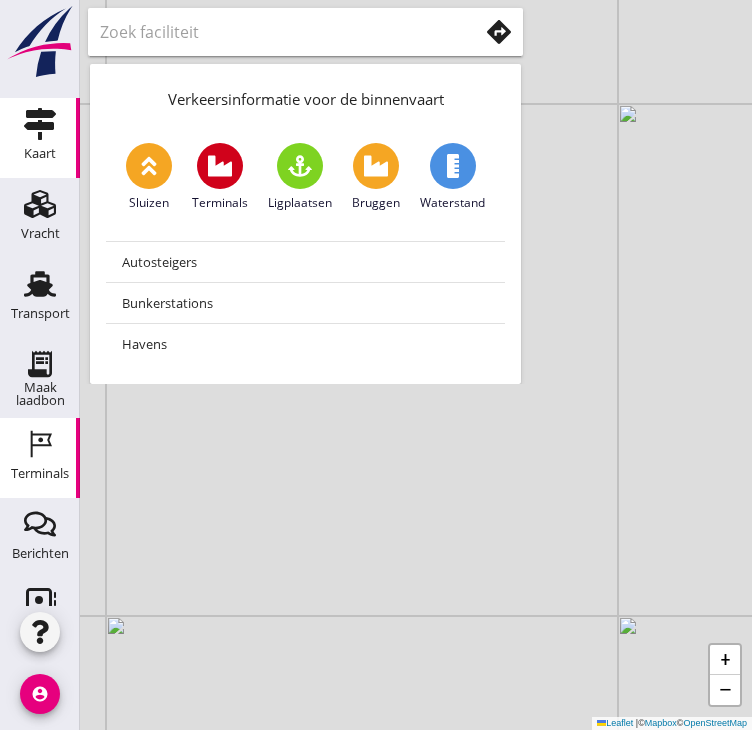 scroll, scrollTop: 0, scrollLeft: 0, axis: both 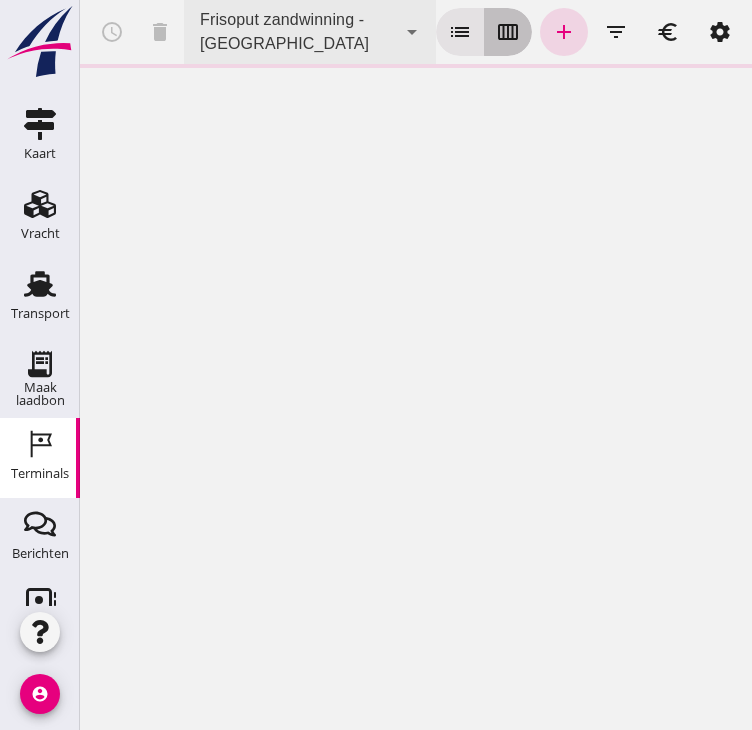 click on "calendar_view_week" 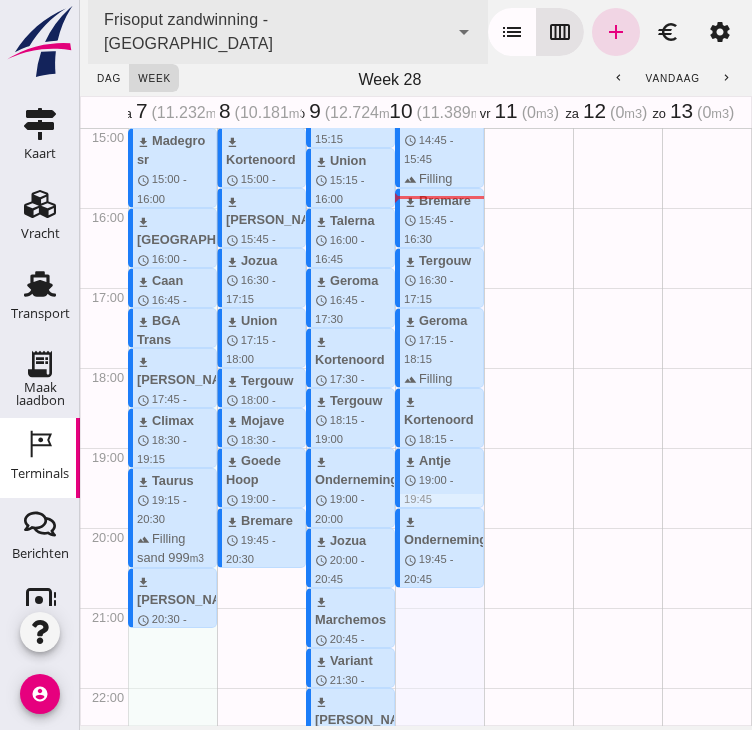 scroll, scrollTop: 1295, scrollLeft: 0, axis: vertical 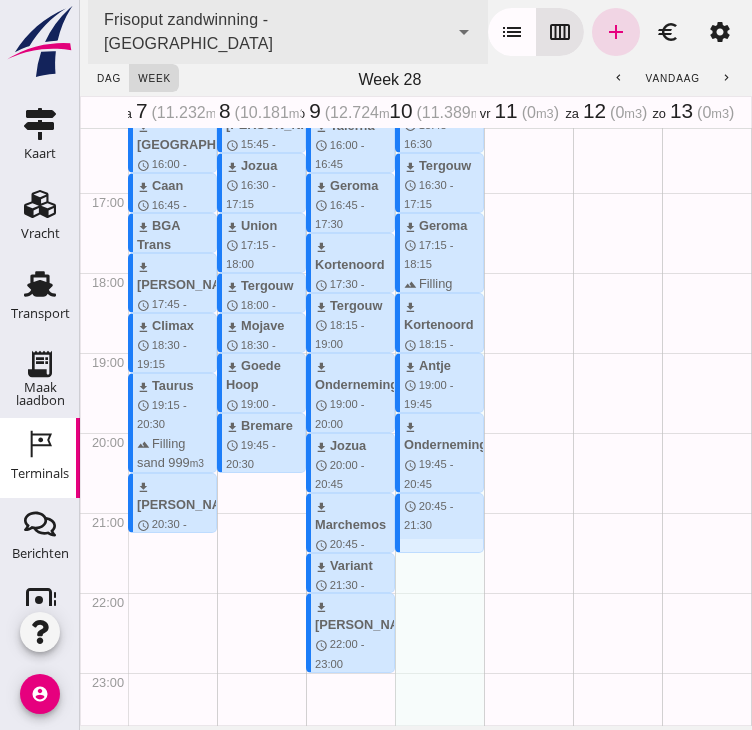 drag, startPoint x: 410, startPoint y: 497, endPoint x: 412, endPoint y: 546, distance: 49.0408 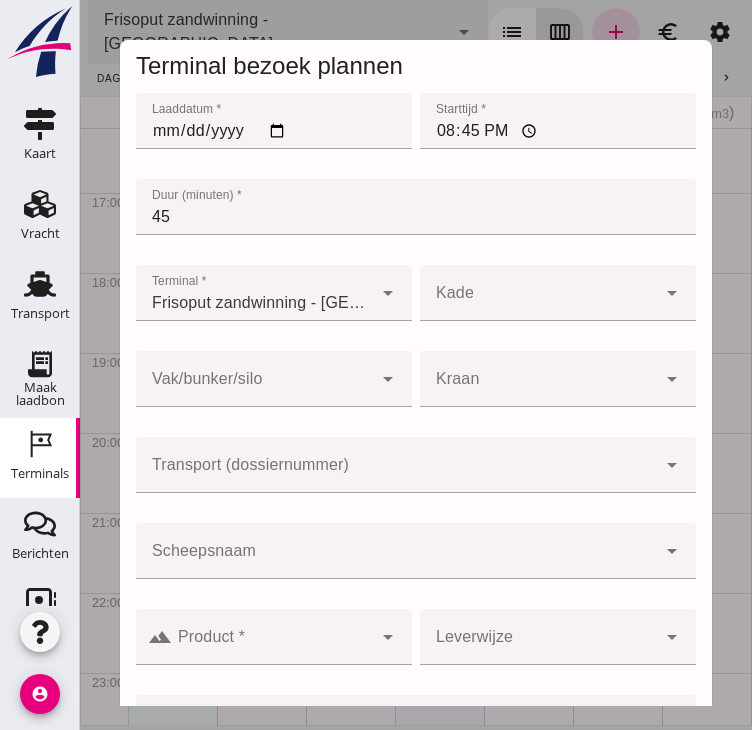 click 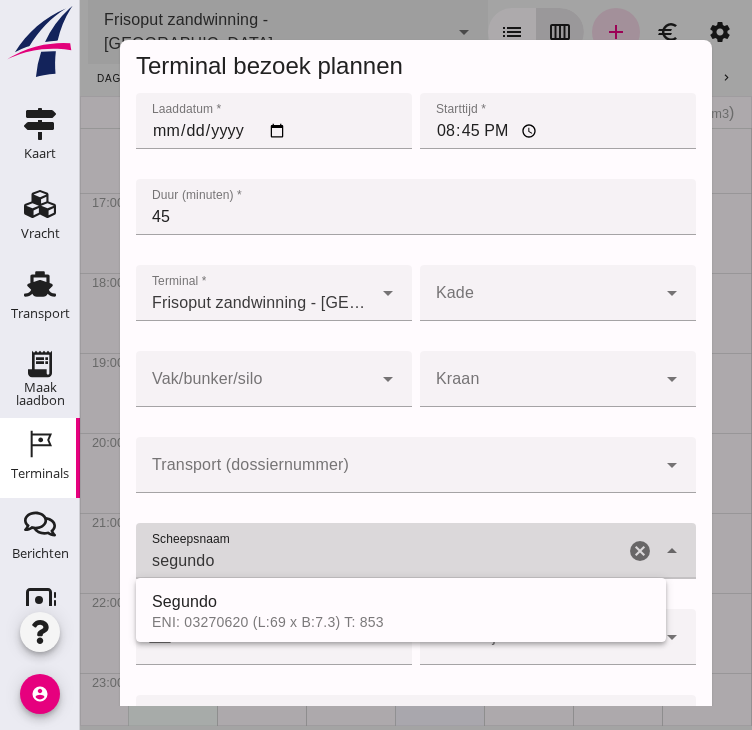 click on "Segundo" at bounding box center [401, 602] 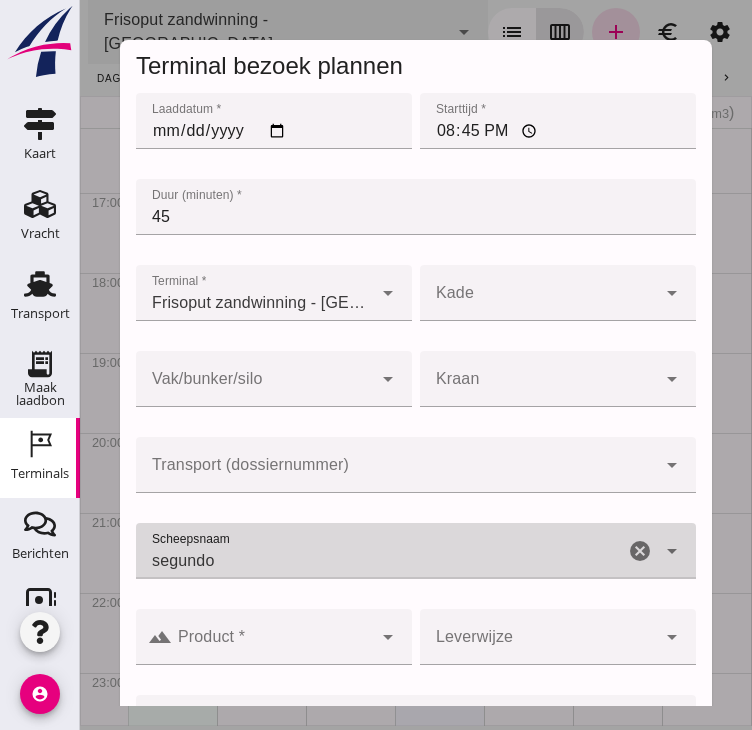type on "Segundo" 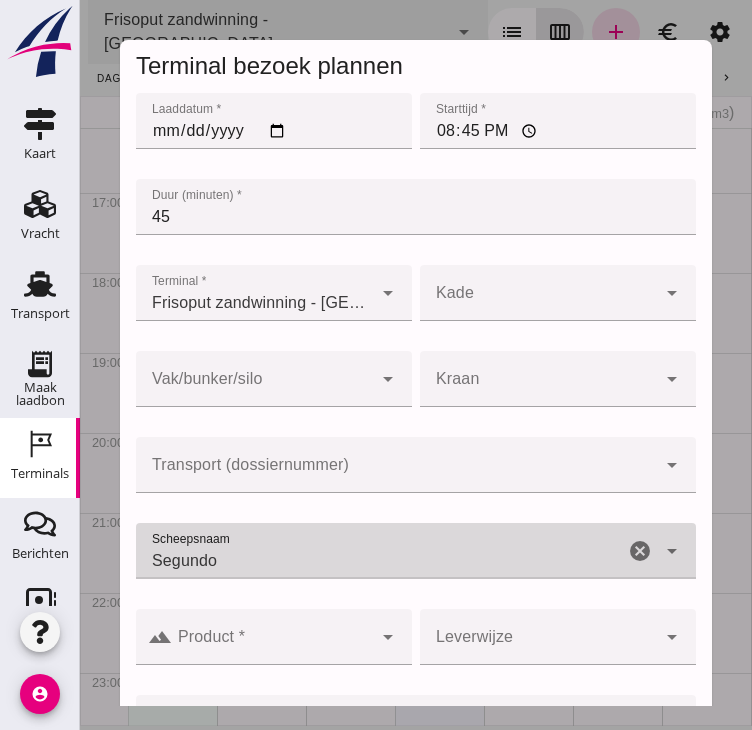 scroll, scrollTop: 228, scrollLeft: 0, axis: vertical 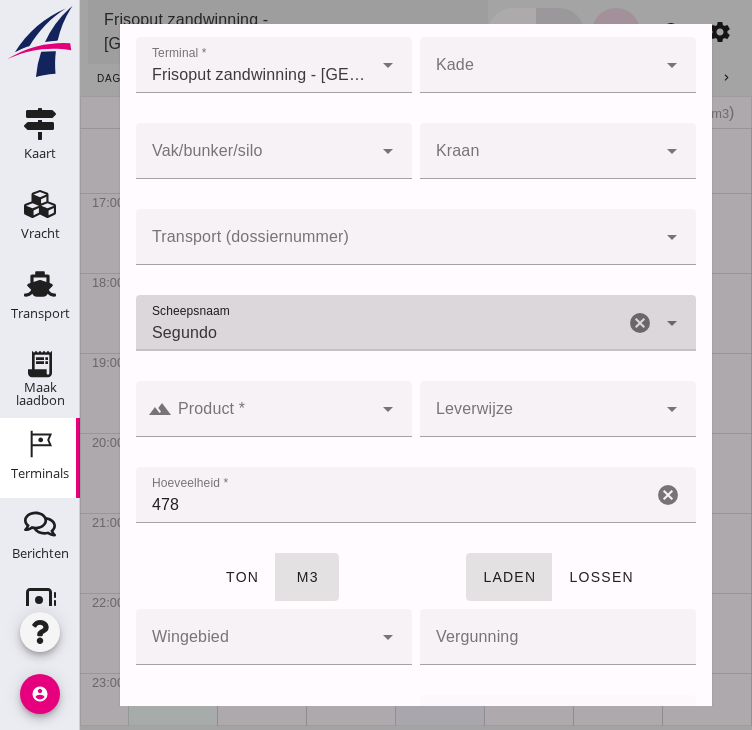 type on "Segundo" 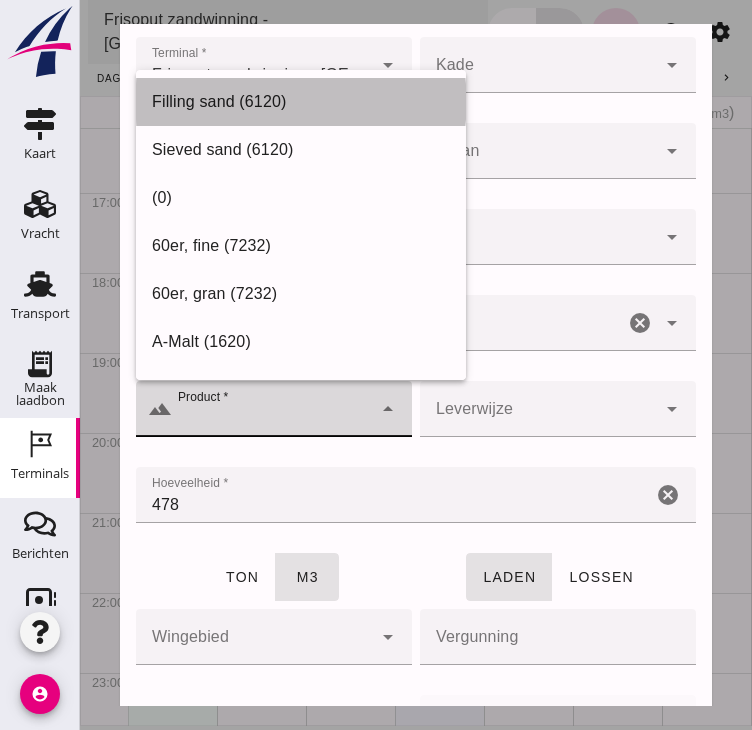 click on "Filling sand (6120)" at bounding box center (301, 102) 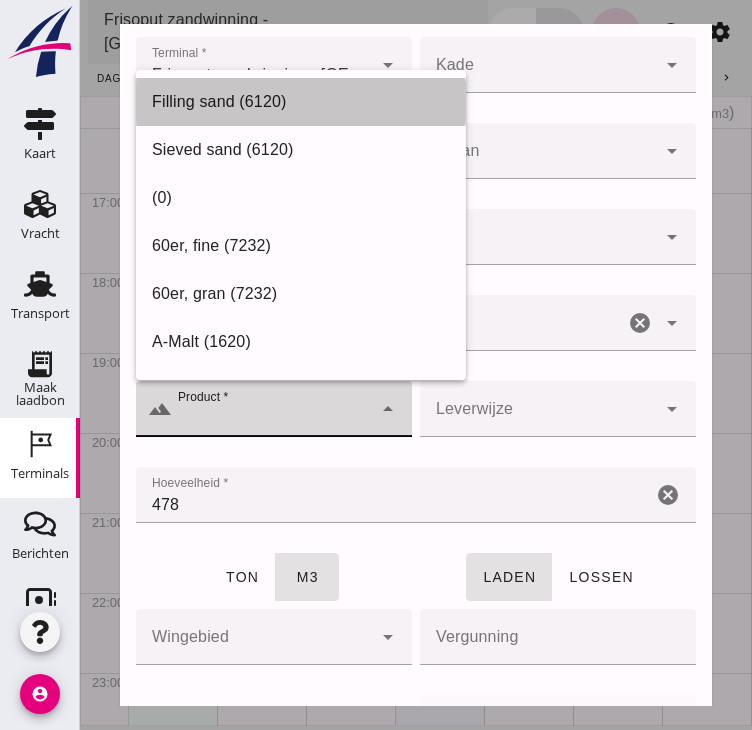type on "Filling sand (6120)" 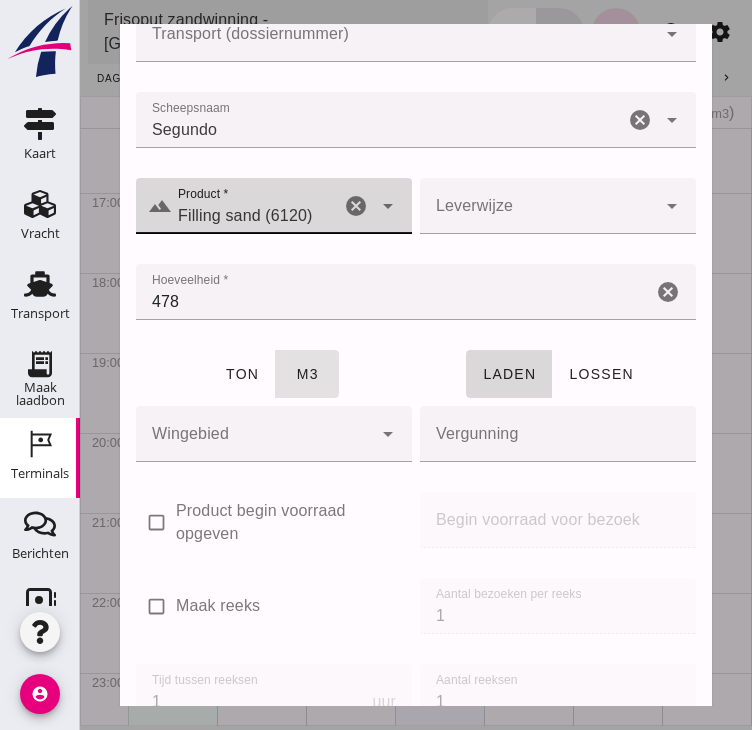 scroll, scrollTop: 439, scrollLeft: 0, axis: vertical 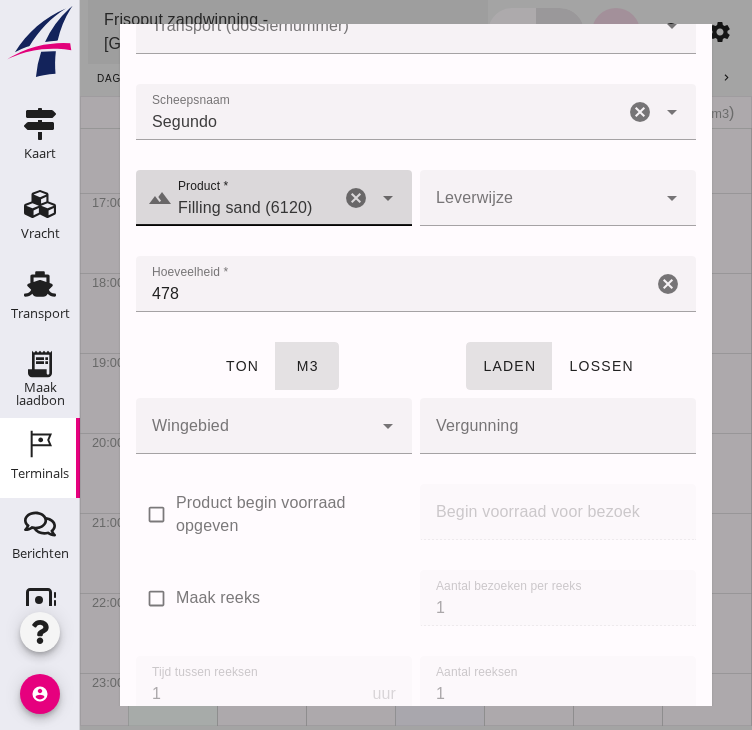 click 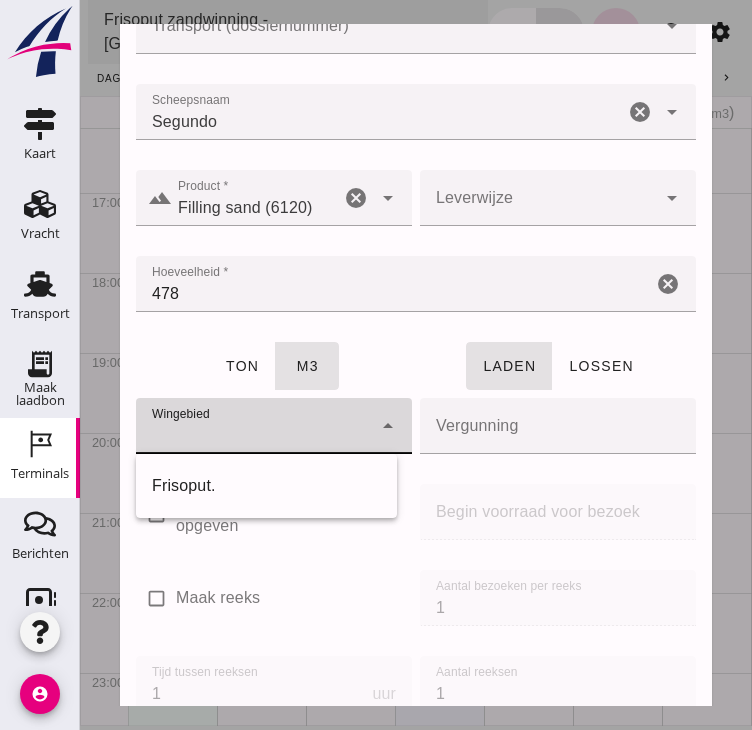 click on "Frisoput." 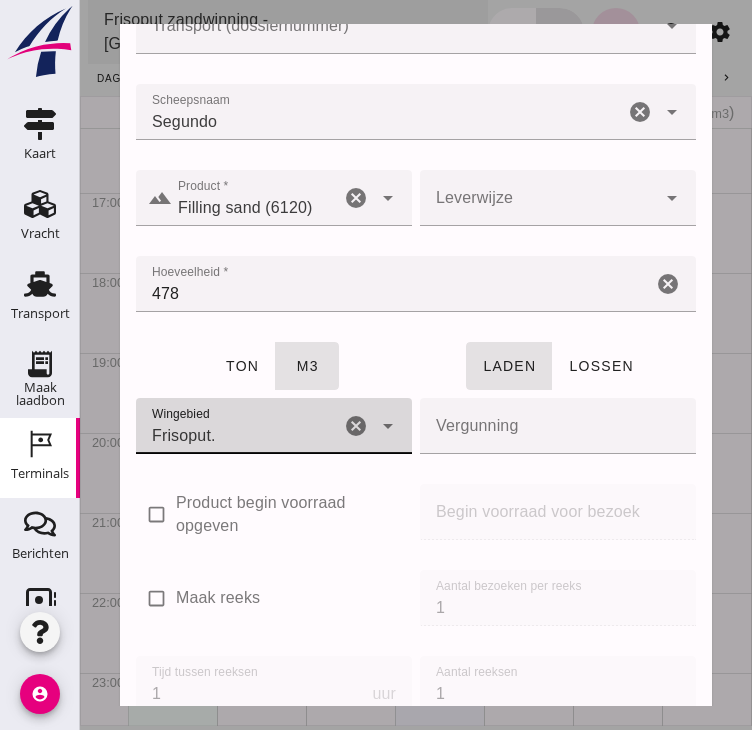 scroll, scrollTop: 551, scrollLeft: 0, axis: vertical 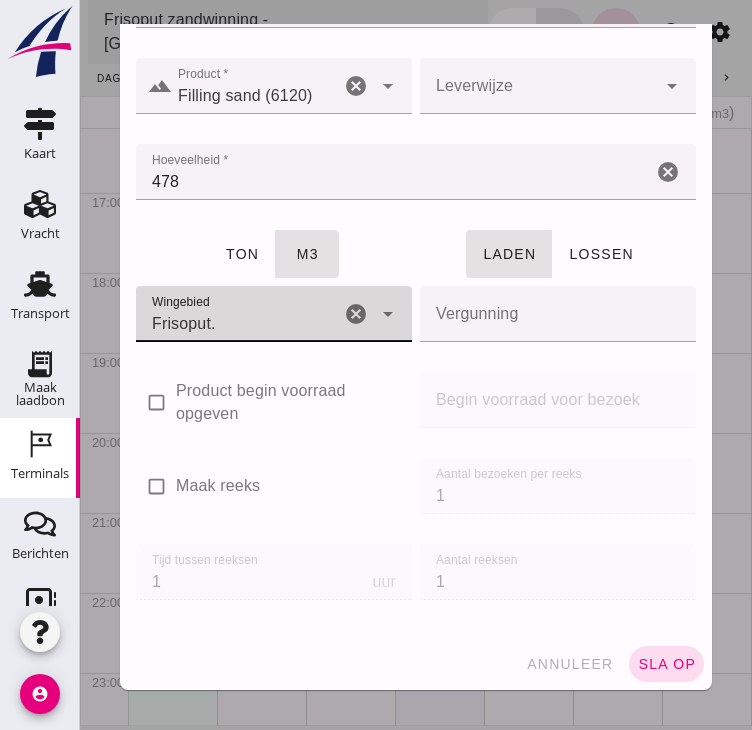 click on "sla op" 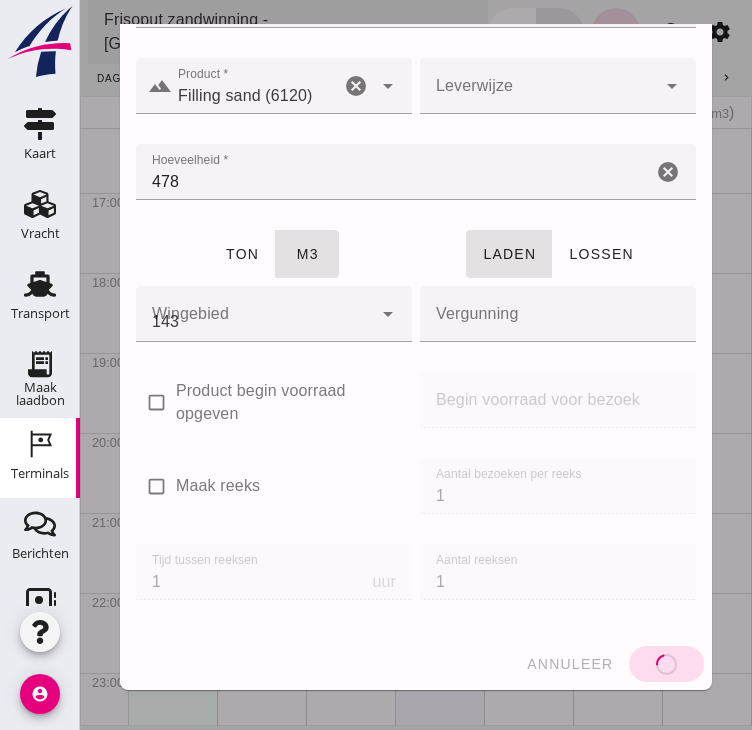 type 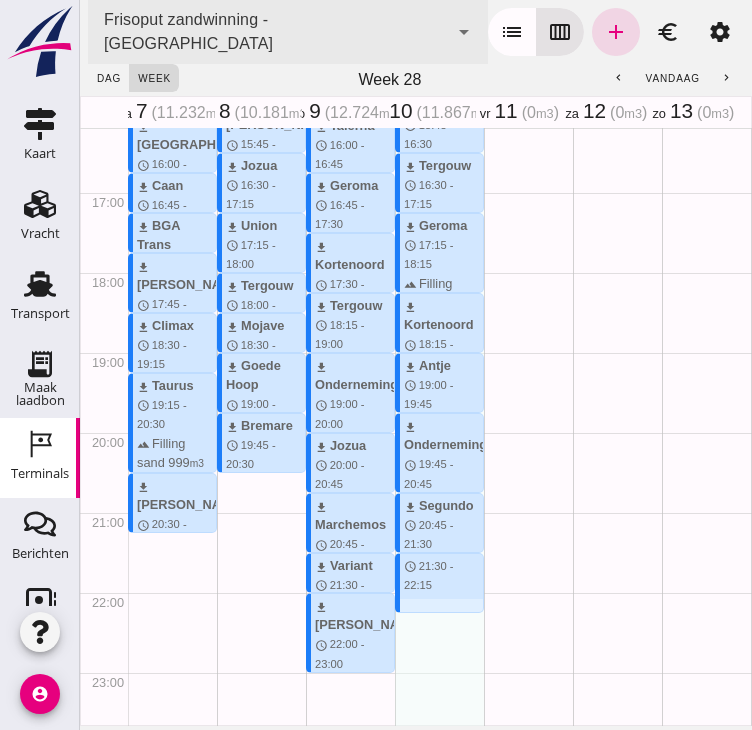 drag, startPoint x: 414, startPoint y: 555, endPoint x: 411, endPoint y: 607, distance: 52.086468 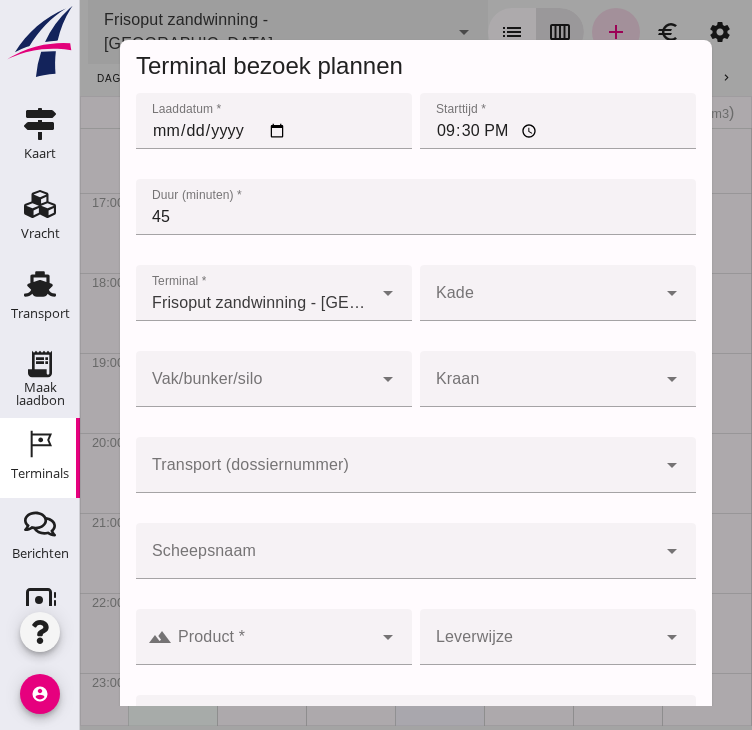click on "Scheepsnaam" 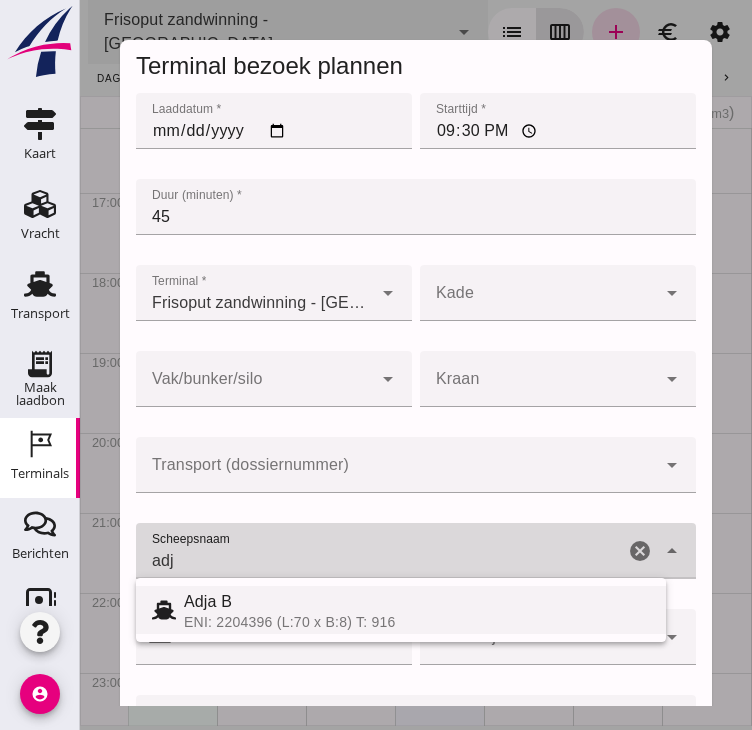 click on "Adja B" at bounding box center [417, 602] 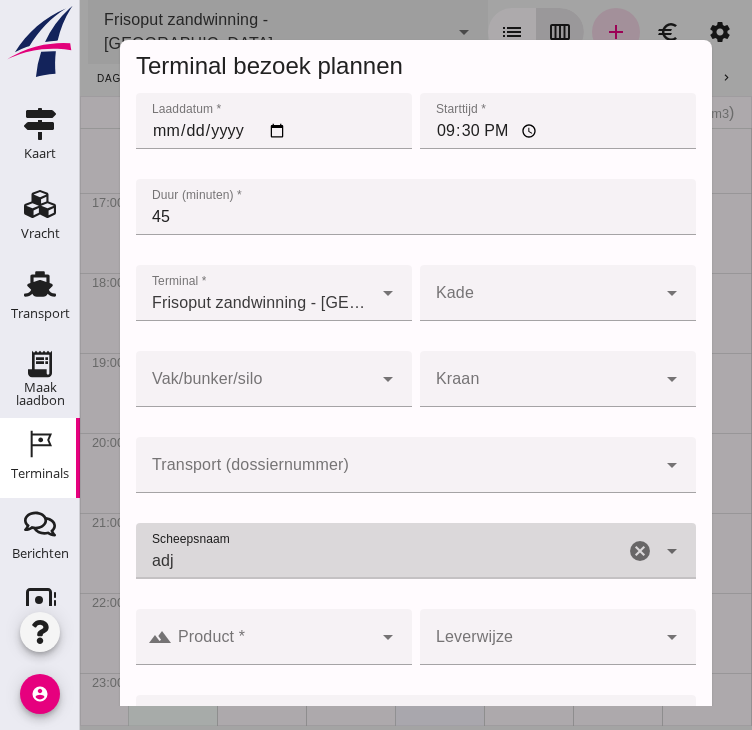 type on "Adja B" 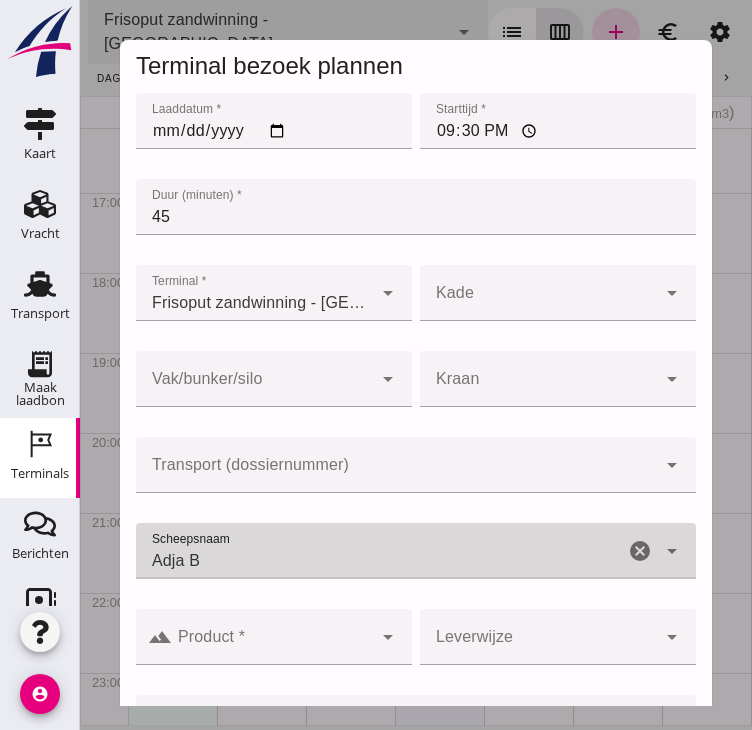 scroll, scrollTop: 186, scrollLeft: 0, axis: vertical 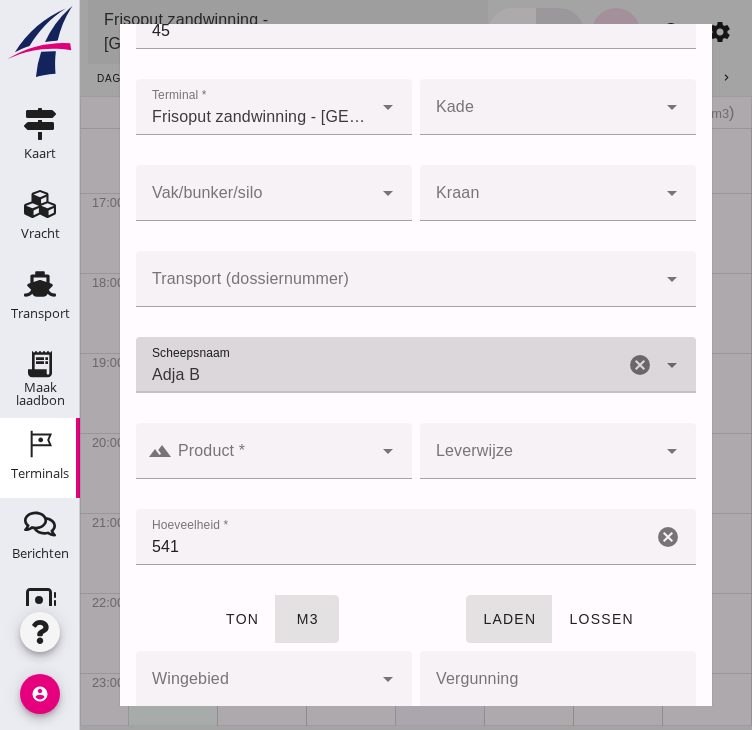 type on "Adja B" 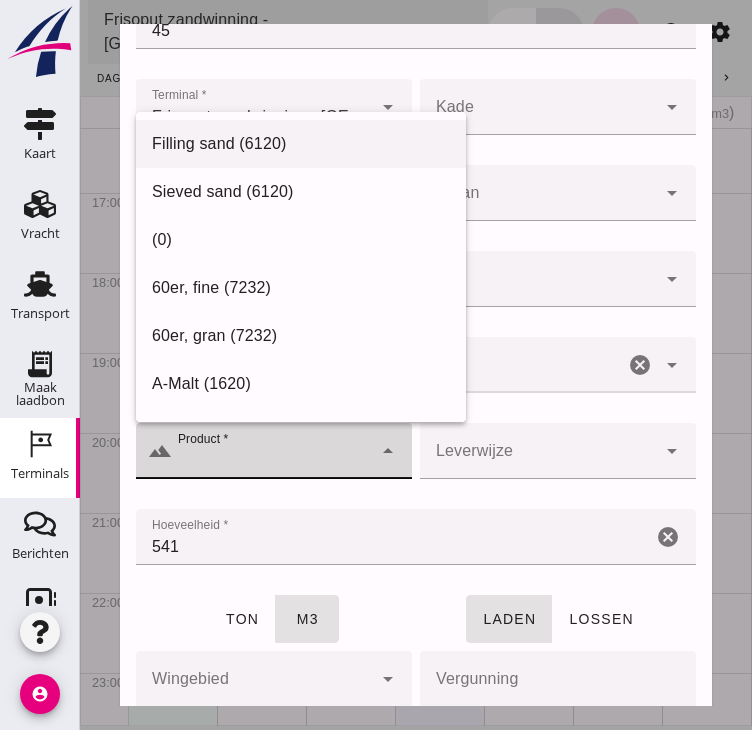 click on "Filling sand (6120)" at bounding box center [301, 144] 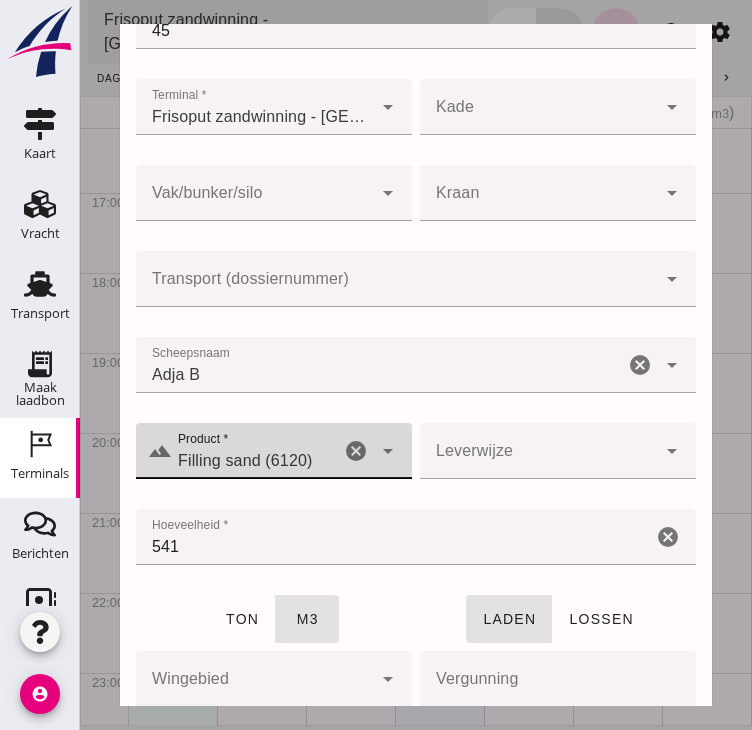 type on "Filling sand (6120)" 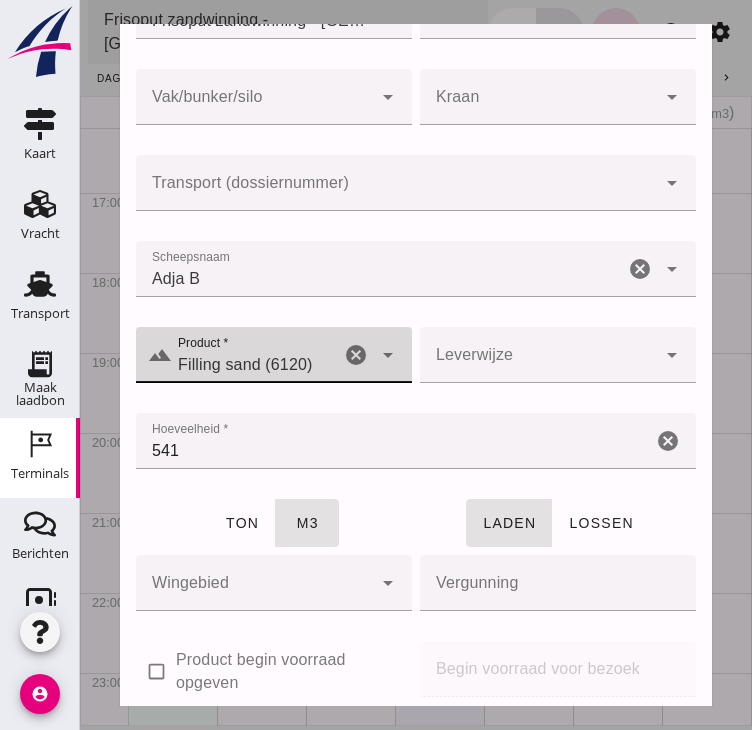 scroll, scrollTop: 282, scrollLeft: 0, axis: vertical 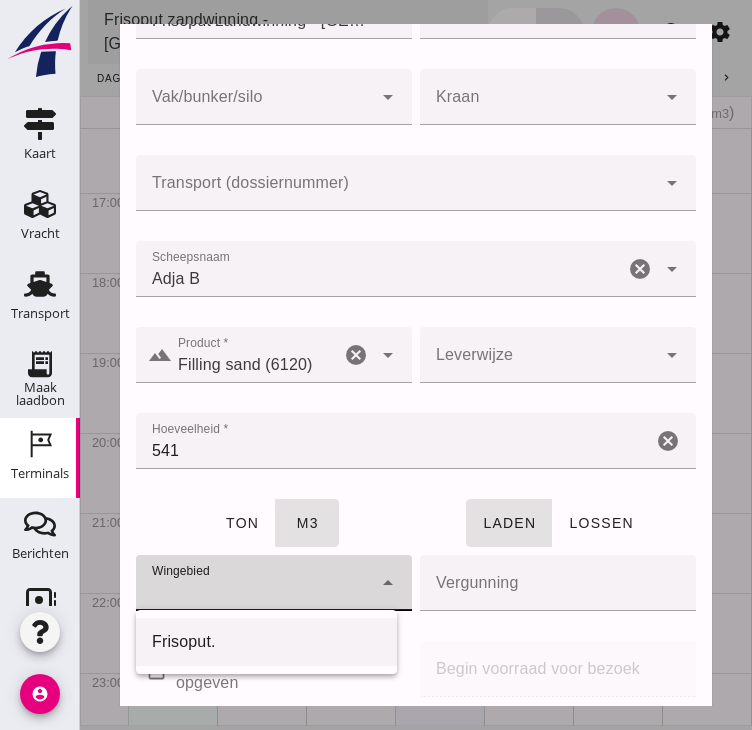 click on "Frisoput." at bounding box center [266, 642] 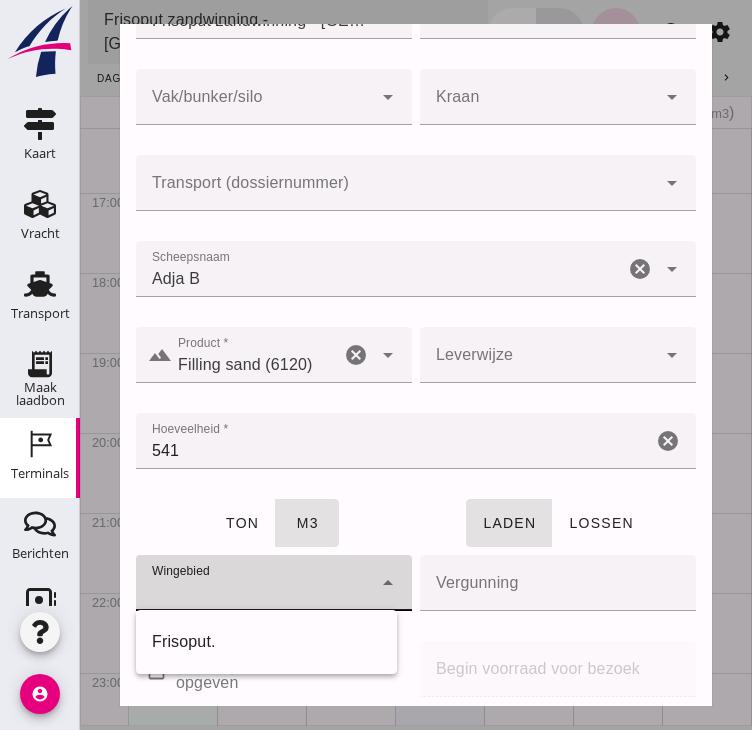 type on "143" 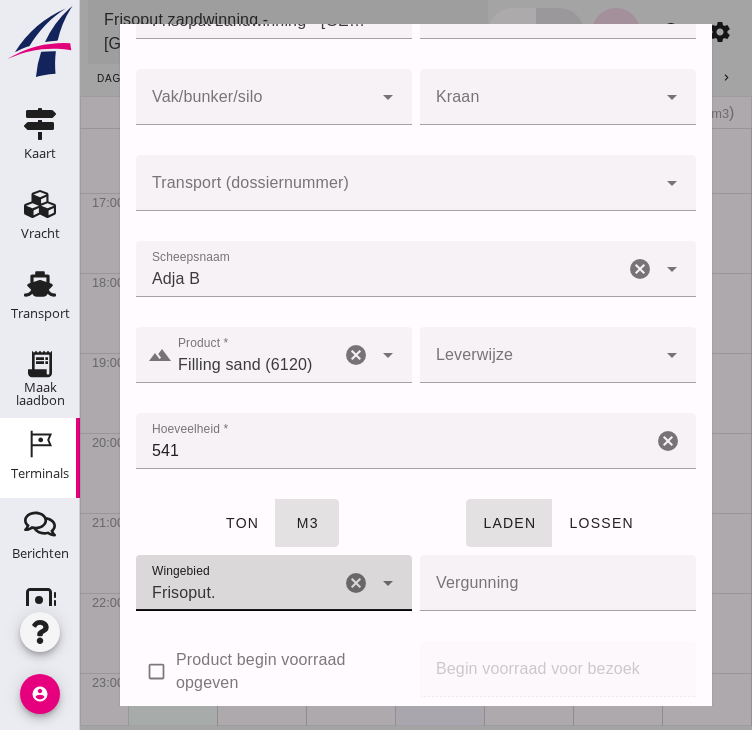 scroll, scrollTop: 551, scrollLeft: 0, axis: vertical 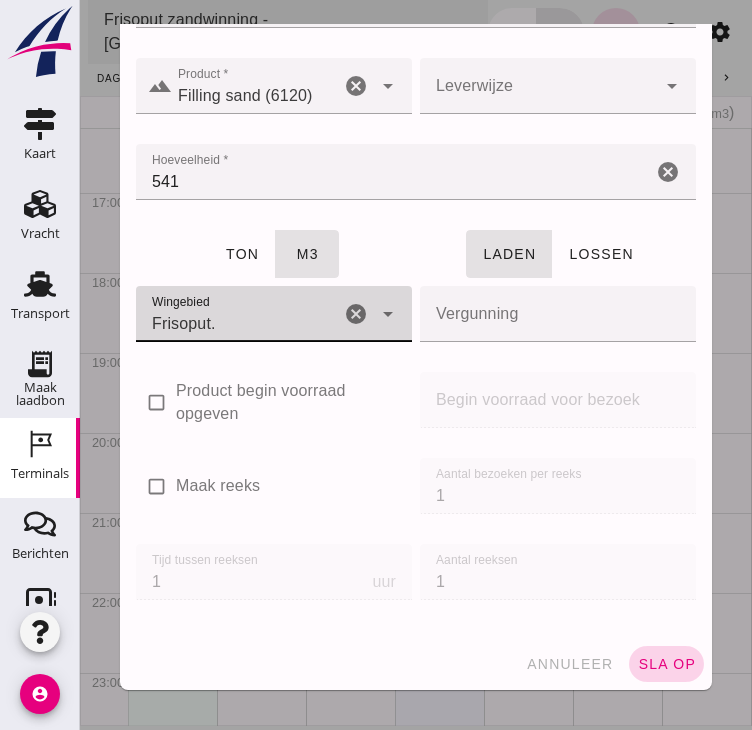 click on "sla op" 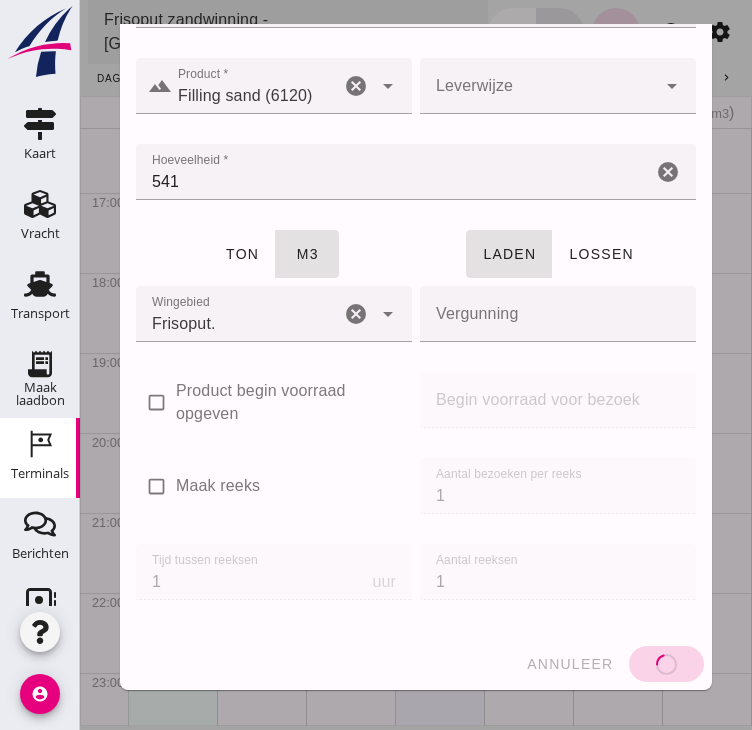 type 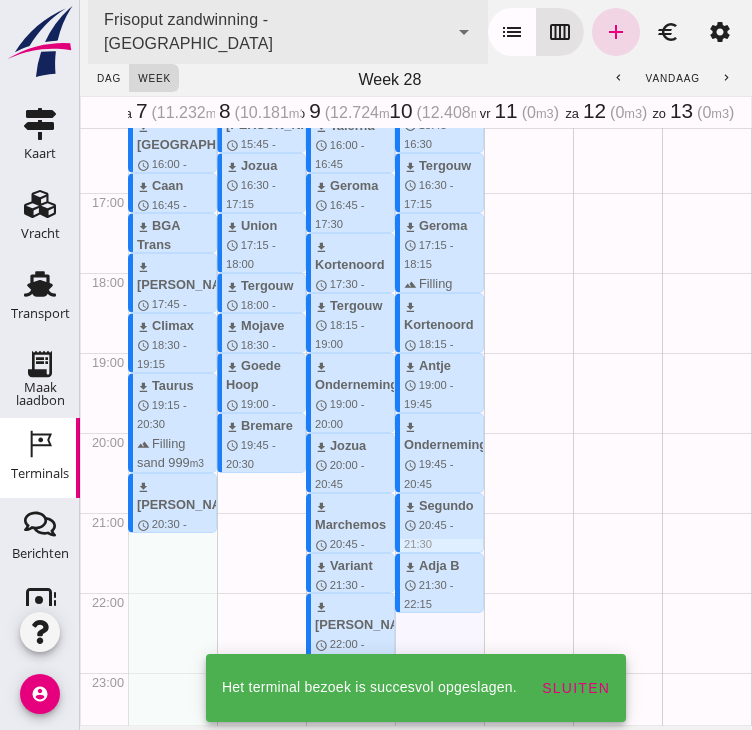 scroll, scrollTop: 1322, scrollLeft: 0, axis: vertical 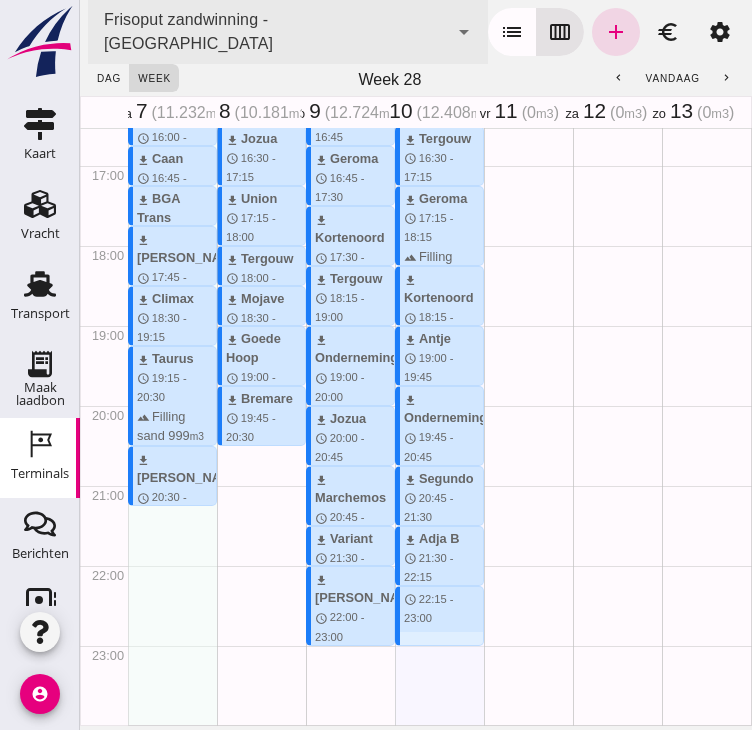 drag, startPoint x: 408, startPoint y: 590, endPoint x: 407, endPoint y: 641, distance: 51.009804 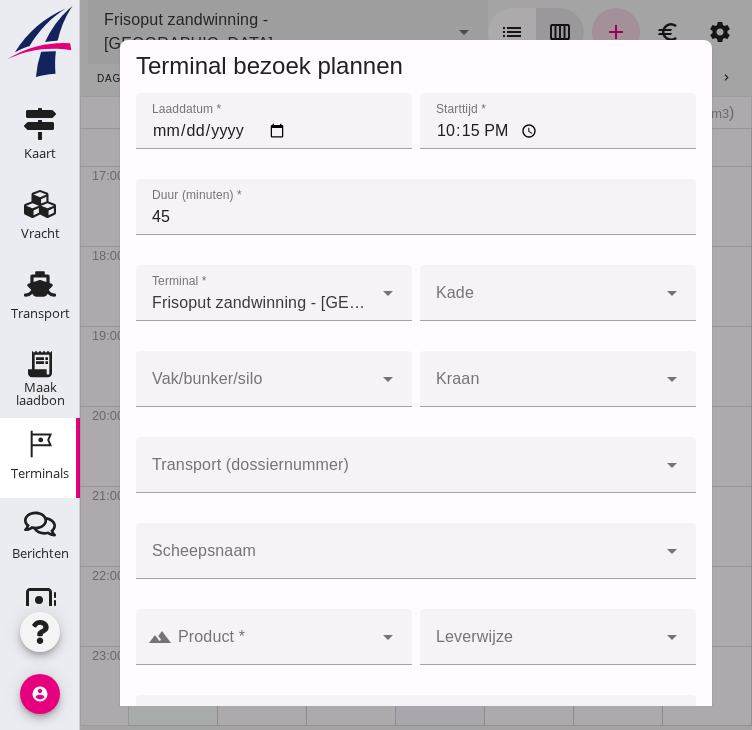 click 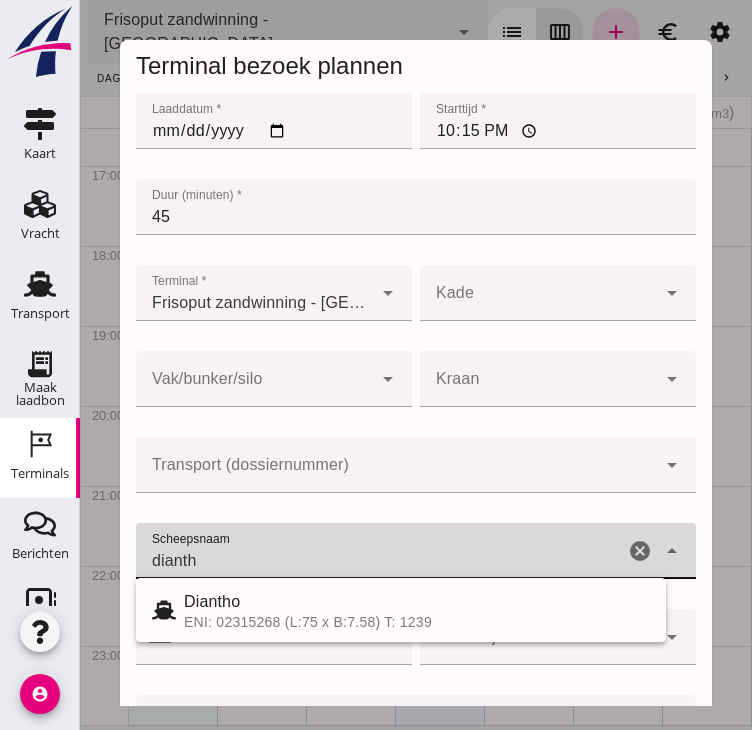 click on "Terminal bezoek plannen Laaddatum * Laaddatum * [DATE] Starttijd * Starttijd * 22:15 Duur (minuten) * Duur (minuten) * 45 Terminal * Terminal * Frisoput zandwinning - [GEOGRAPHIC_DATA] 22d9c4b0-3327-4848-a2e8-42b45b0cbf8b arrow_drop_down [PERSON_NAME] cancel arrow_drop_down Vak/bunker/silo Vak/bunker/silo cancel arrow_drop_down Kraan Kraan cancel arrow_drop_down Transport (dossiernummer) Transport (dossiernummer) cancel arrow_drop_down Scheepsnaam Scheepsnaam dianth cancel arrow_drop_down landscape Product * Product * cancel arrow_drop_down Leverwijze Leverwijze cancel arrow_drop_down Hoeveelheid * Hoeveelheid * cancel ton m3 laden lossen Wingebied Wingebied cancel arrow_drop_down Vergunning Vergunning cancel check_box_outline_blank Product begin voorraad opgeven Begin voorraad voor bezoek Begin voorraad voor bezoek check_box_outline_blank Maak reeks Aantal bezoeken per reeks Aantal bezoeken per reeks 1 Tijd tussen reeksen Tijd tussen reeksen 1 uur Aantal reeksen Aantal reeksen 1 annuleer sla op Diantho" at bounding box center (80, 0) 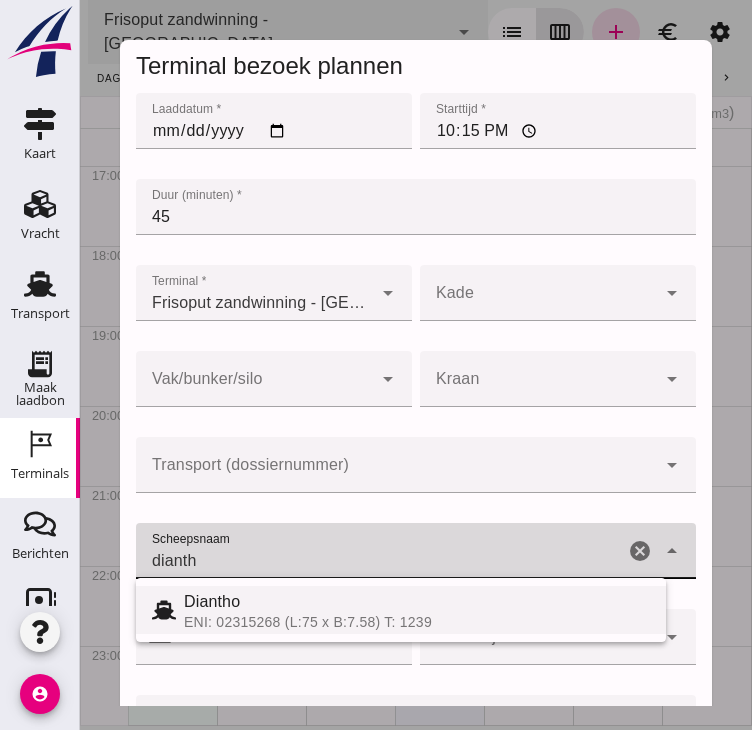 click on "Diantho" at bounding box center [417, 602] 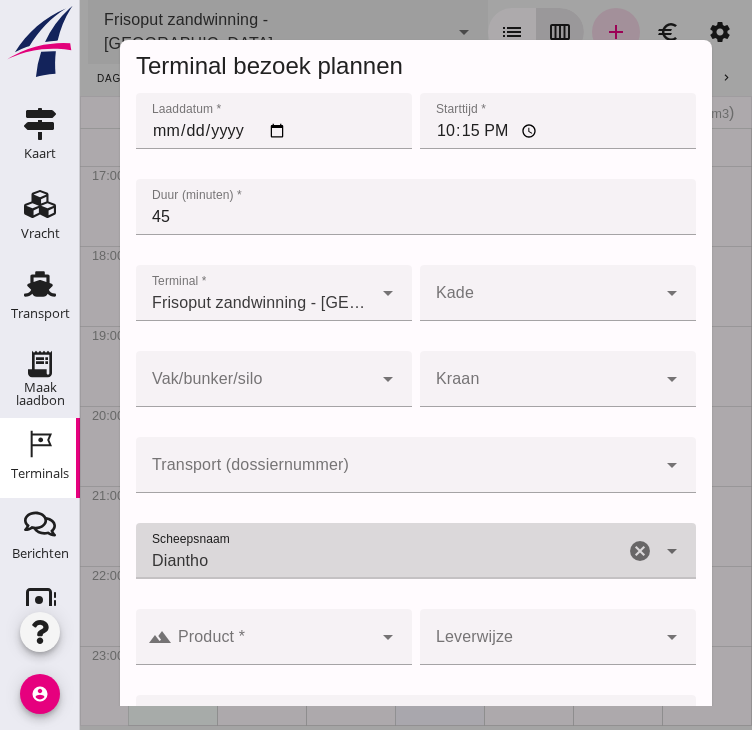 type on "Diantho" 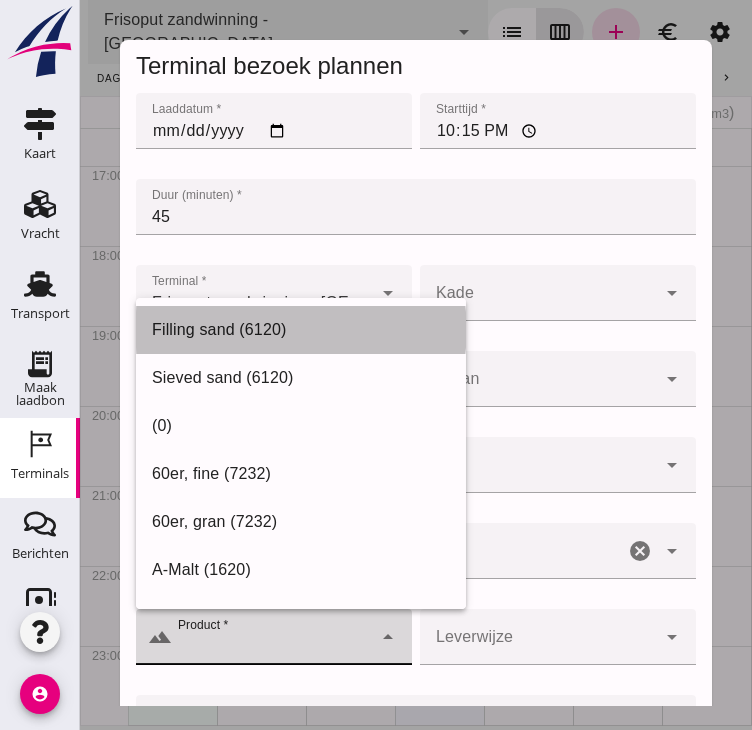 click on "Filling sand (6120)" 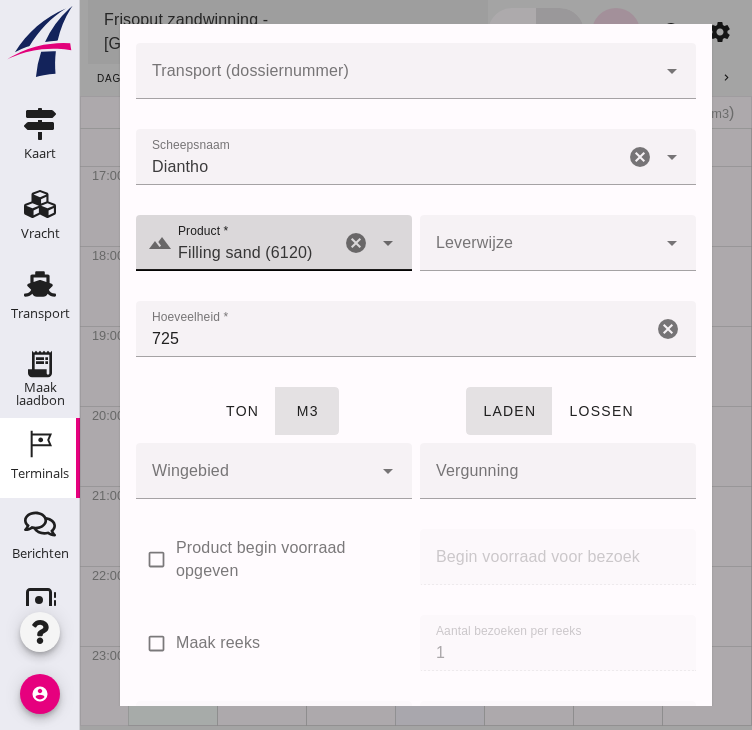 scroll, scrollTop: 452, scrollLeft: 0, axis: vertical 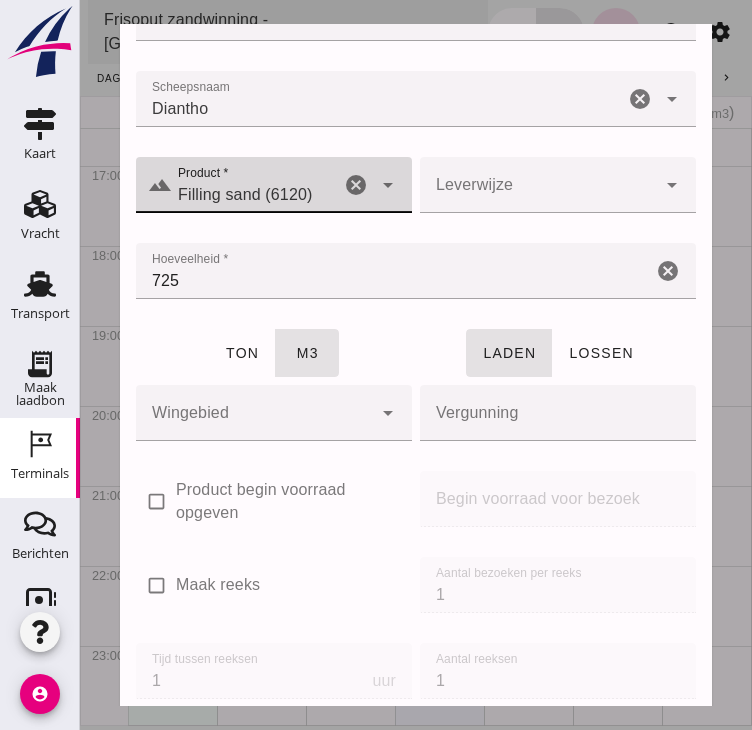 click 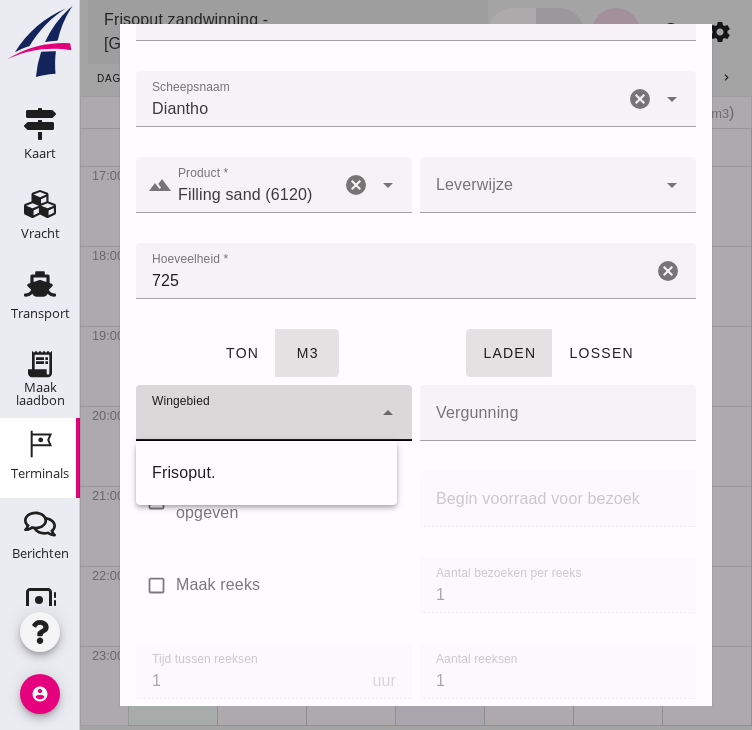 click on "Frisoput." at bounding box center (266, 473) 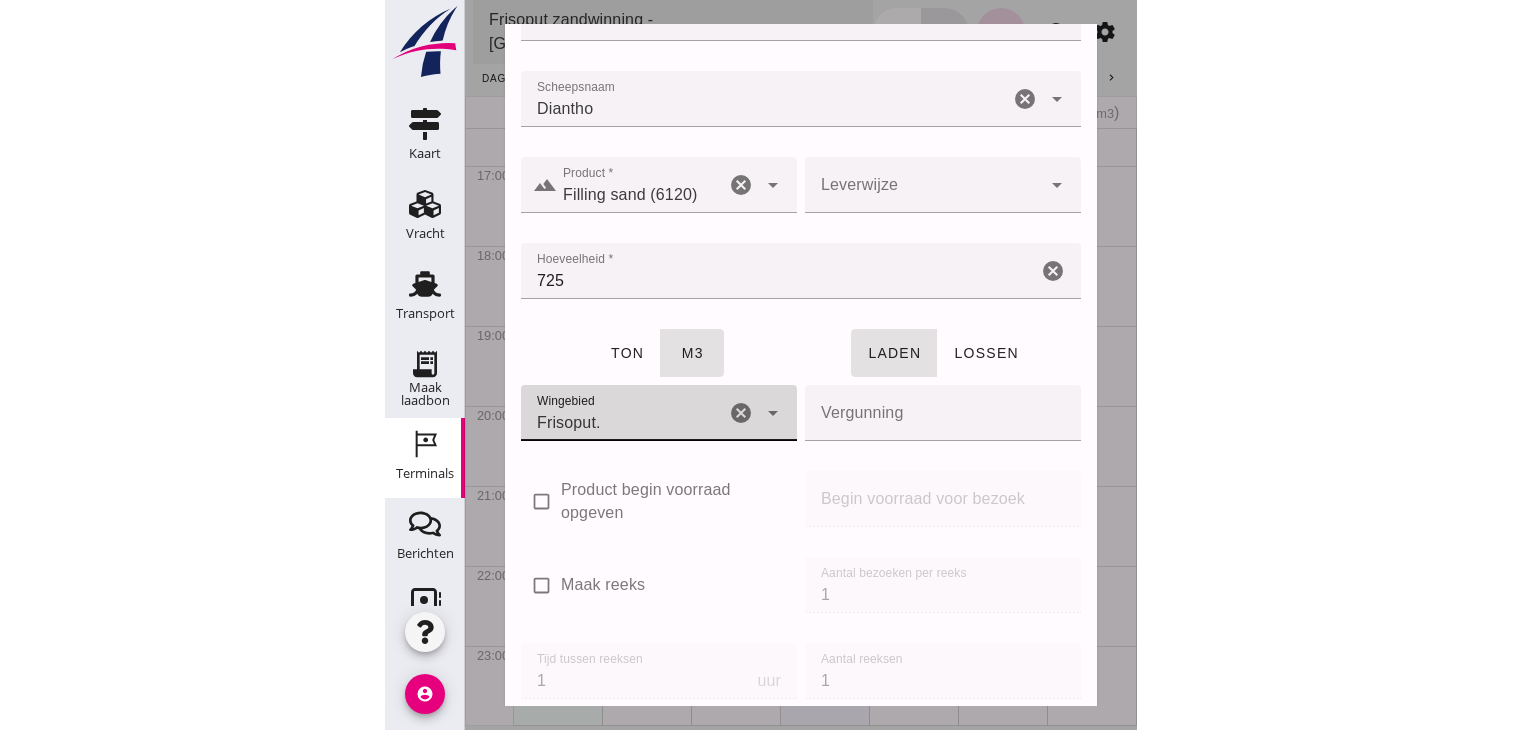 scroll, scrollTop: 551, scrollLeft: 0, axis: vertical 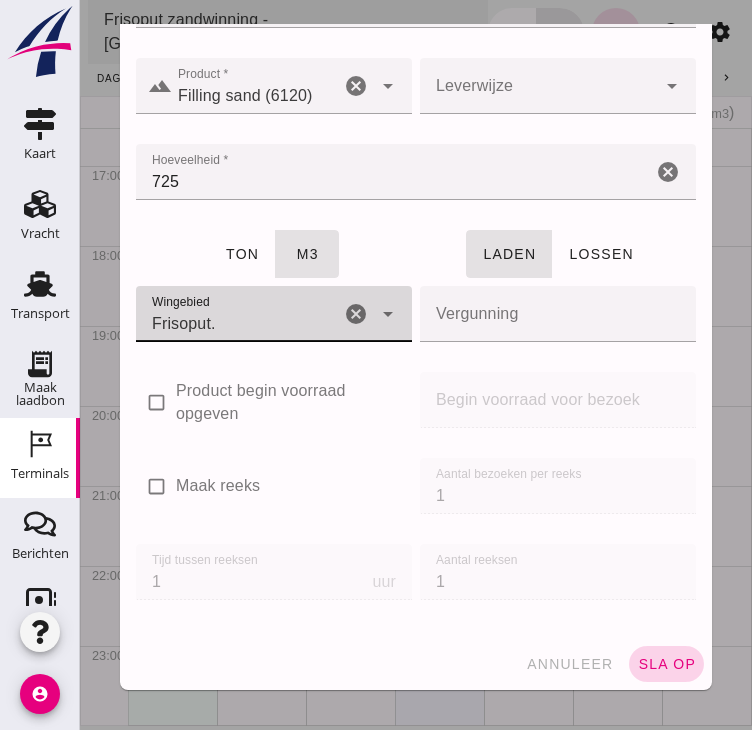 click on "sla op" 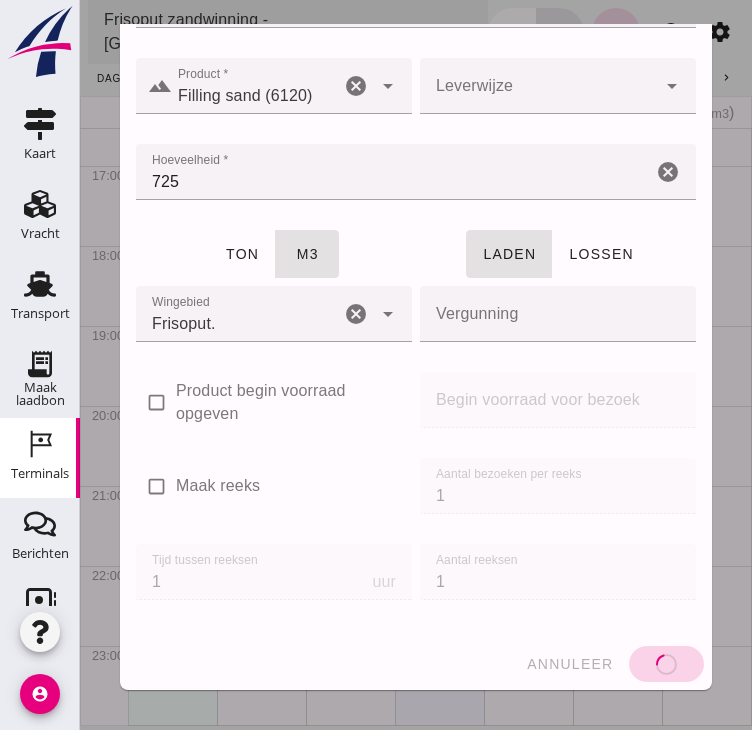 type 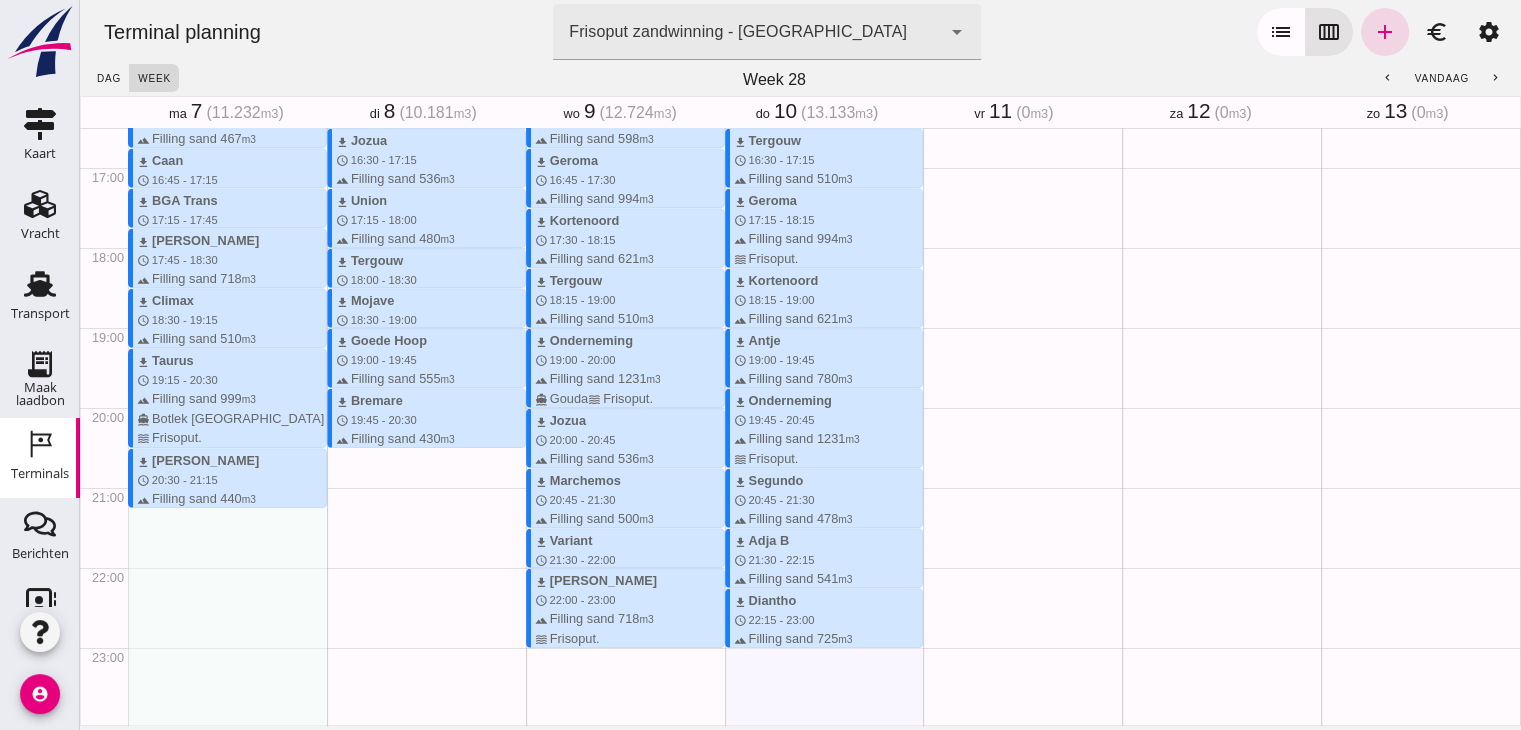 scroll, scrollTop: 1322, scrollLeft: 0, axis: vertical 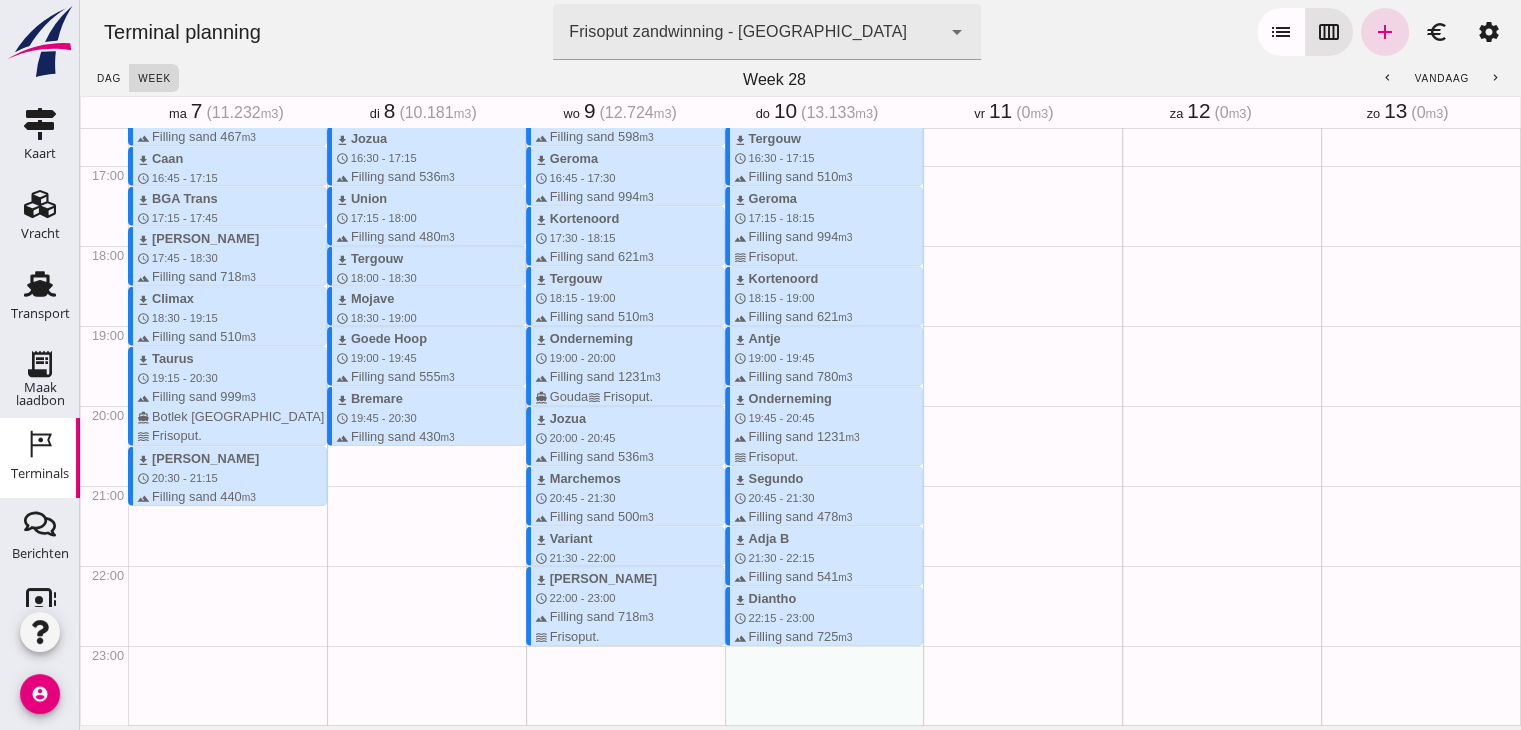 drag, startPoint x: 748, startPoint y: 646, endPoint x: 740, endPoint y: 723, distance: 77.41447 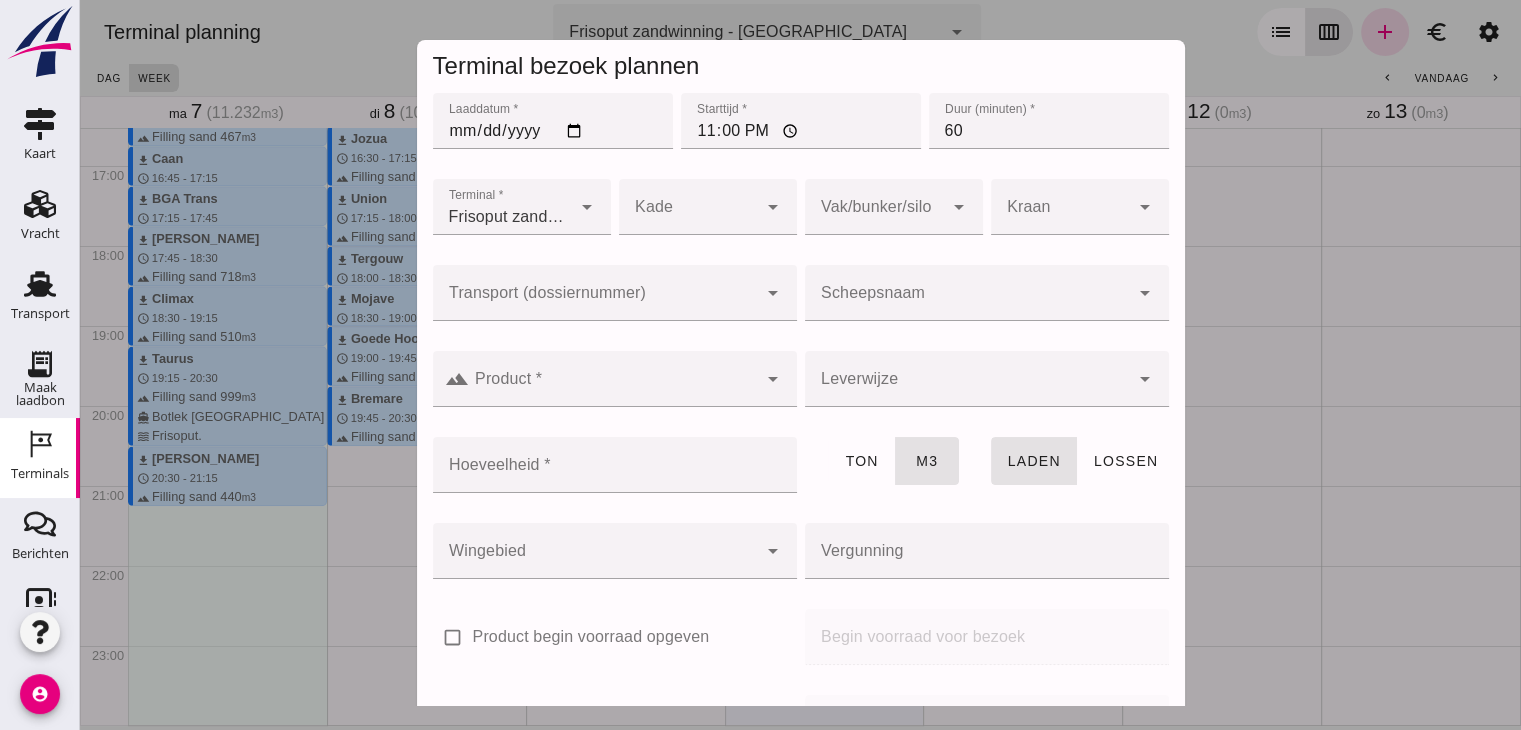 click 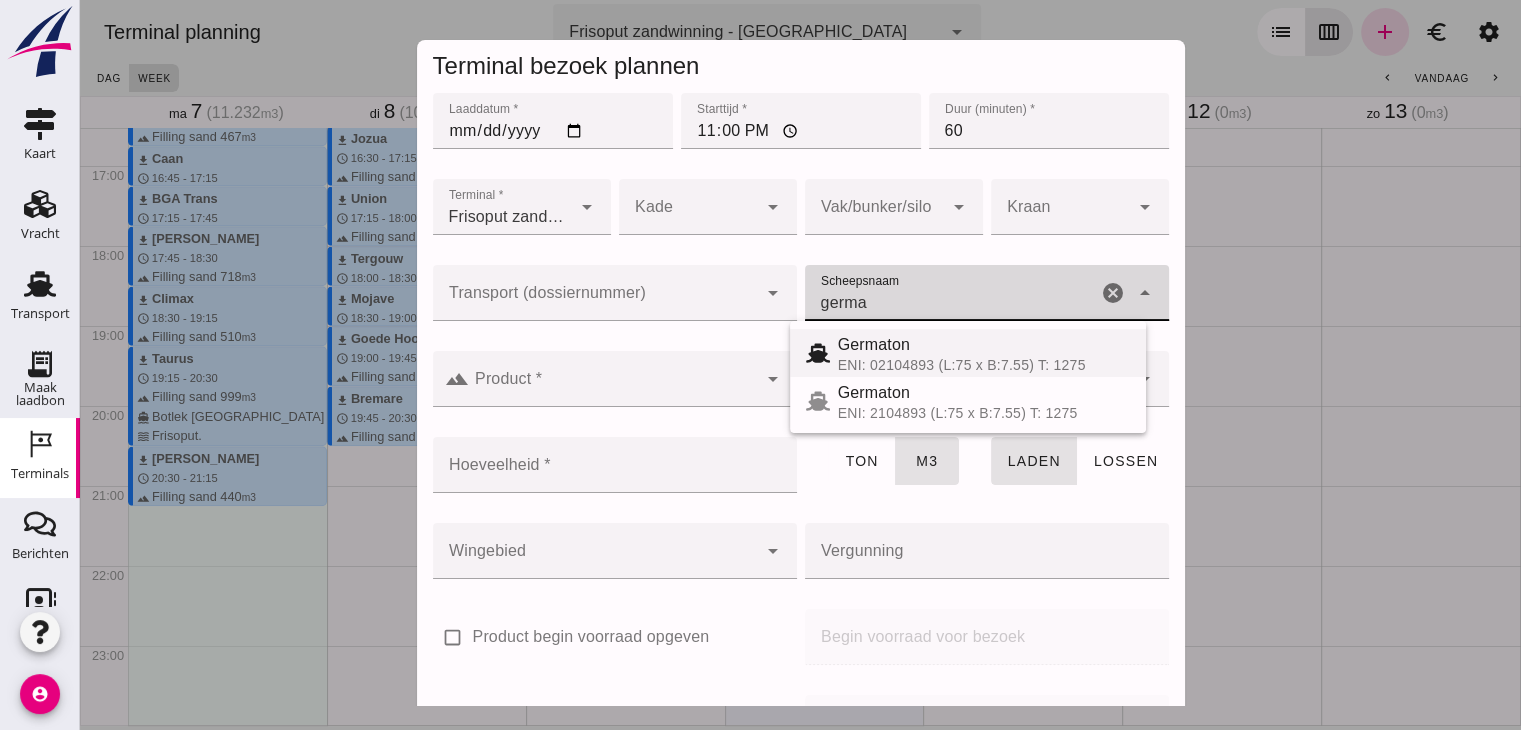 click on "Germaton" at bounding box center [984, 345] 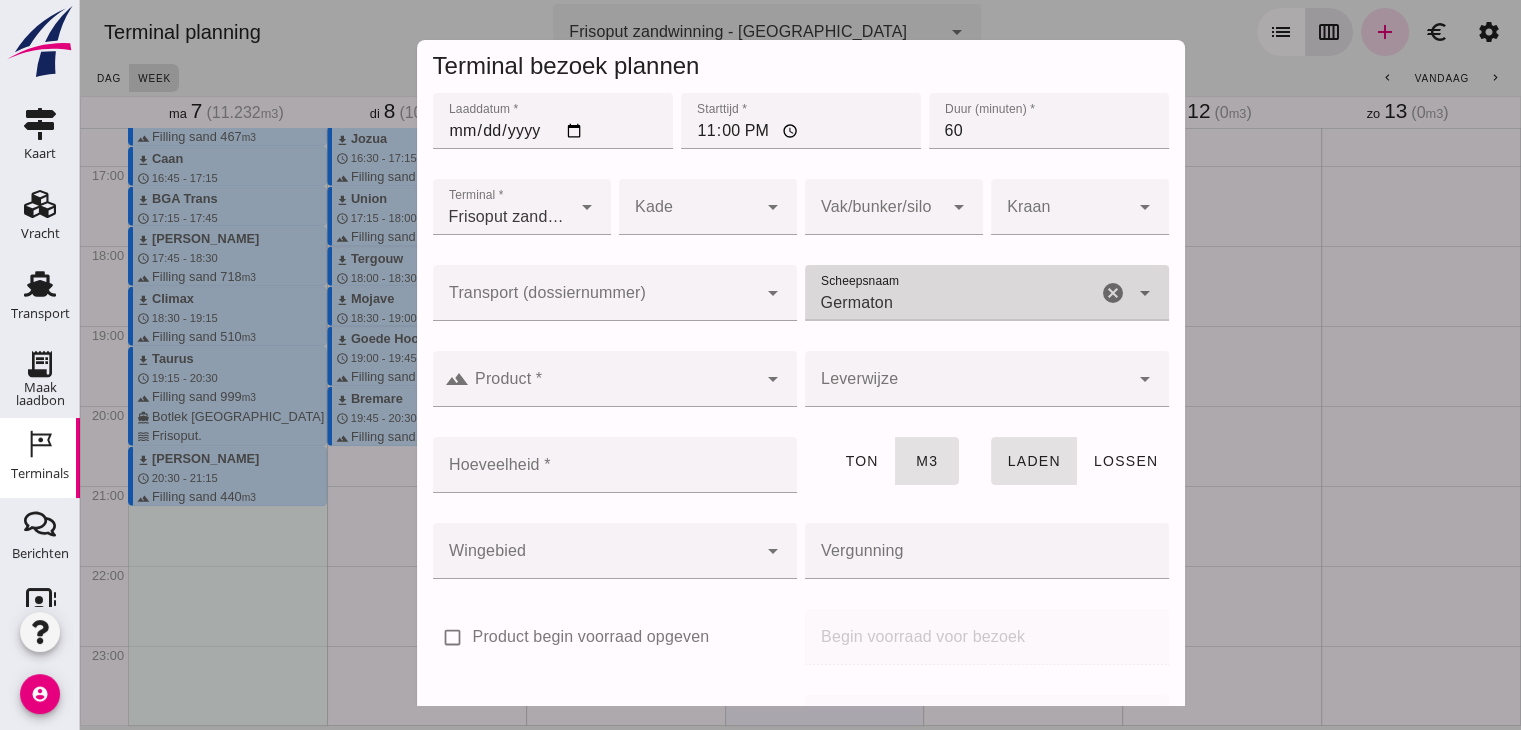 type on "Germaton" 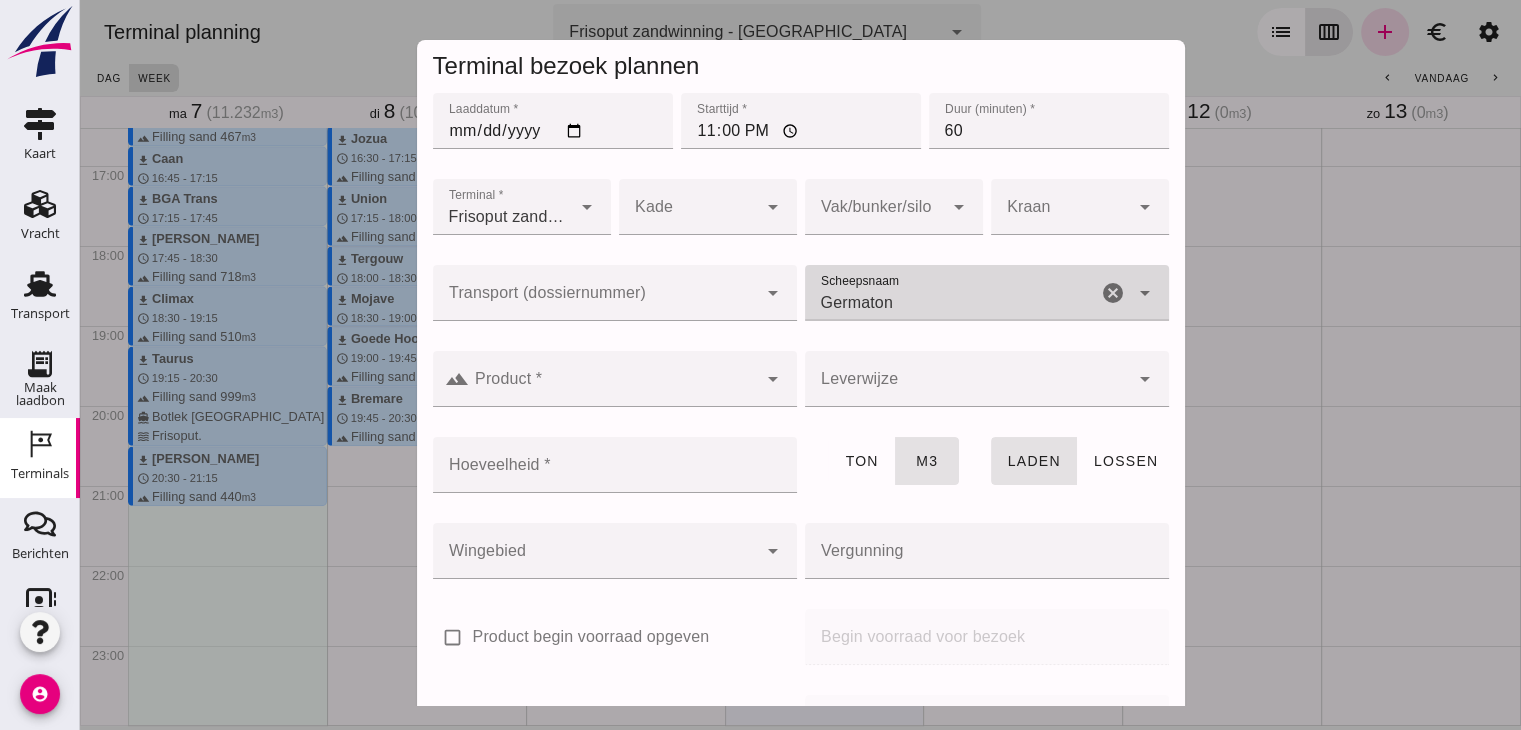 click 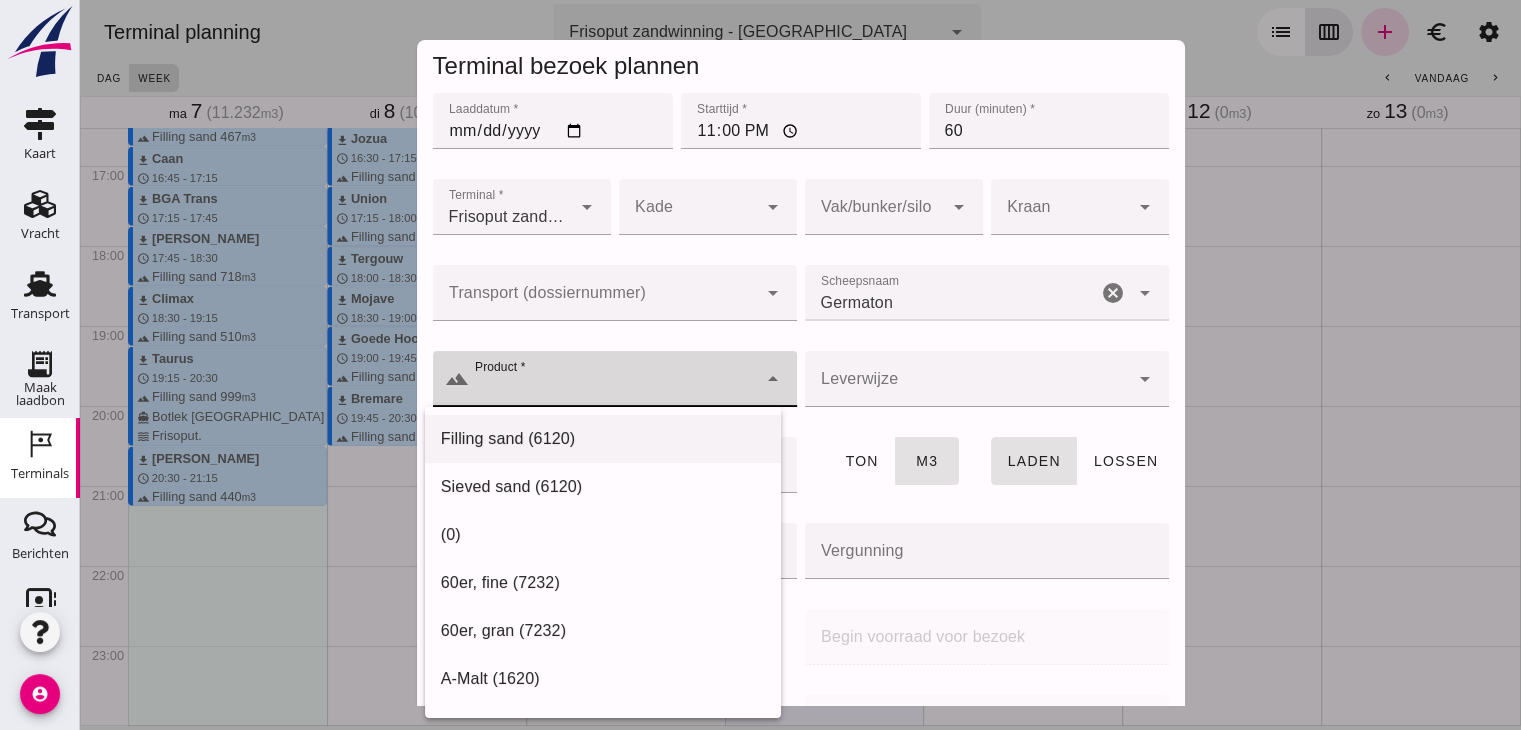 click on "Filling sand (6120)" at bounding box center [603, 439] 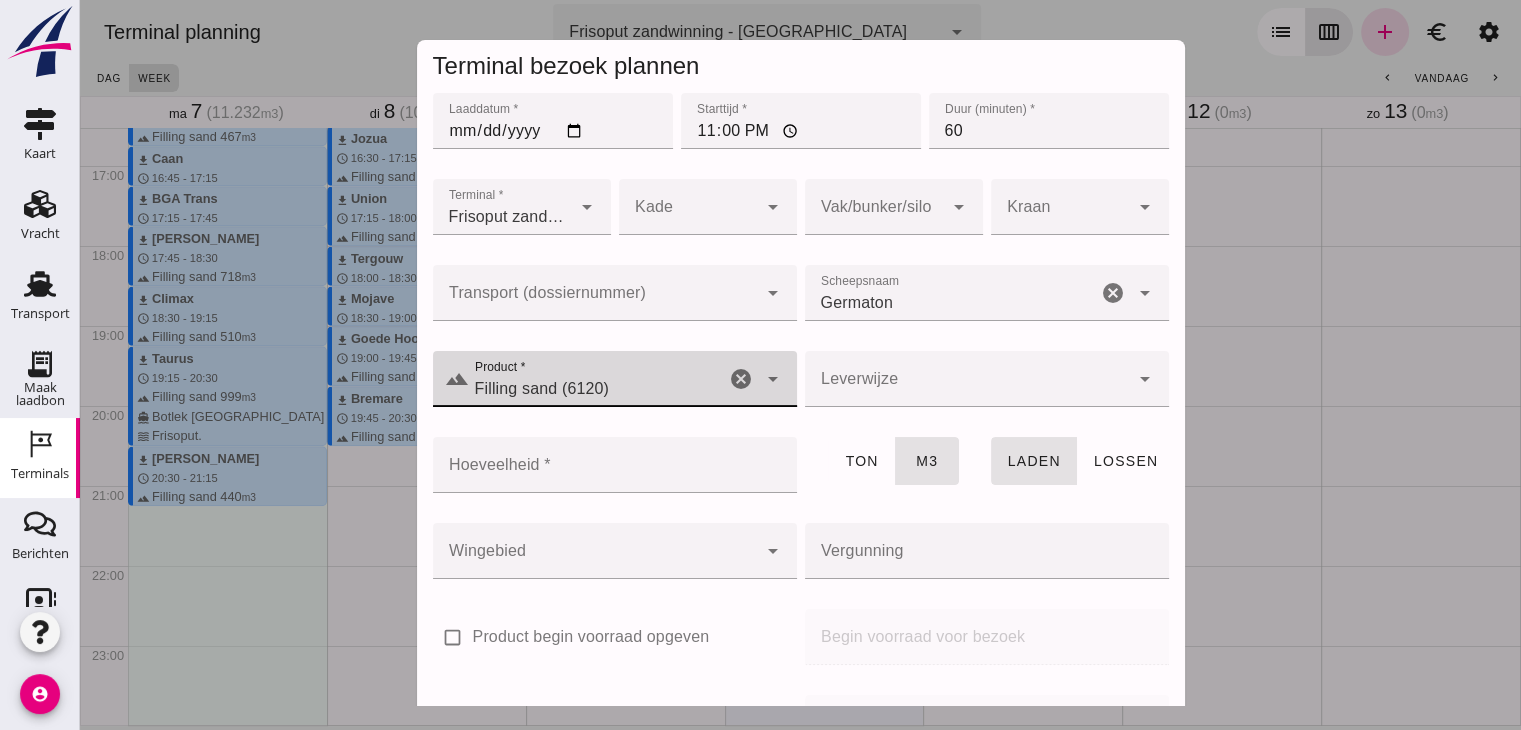 type on "Filling sand (6120)" 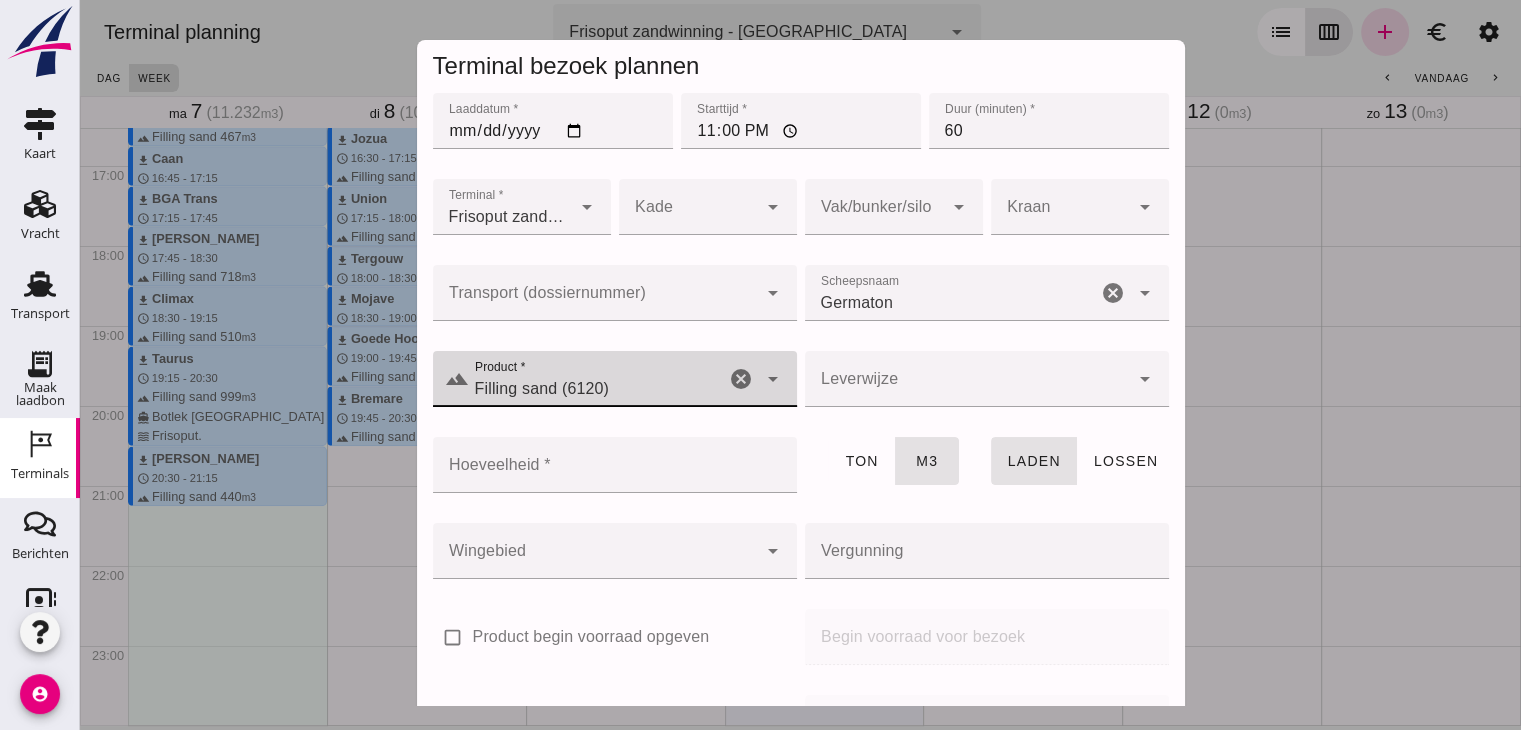 click on "Hoeveelheid *" 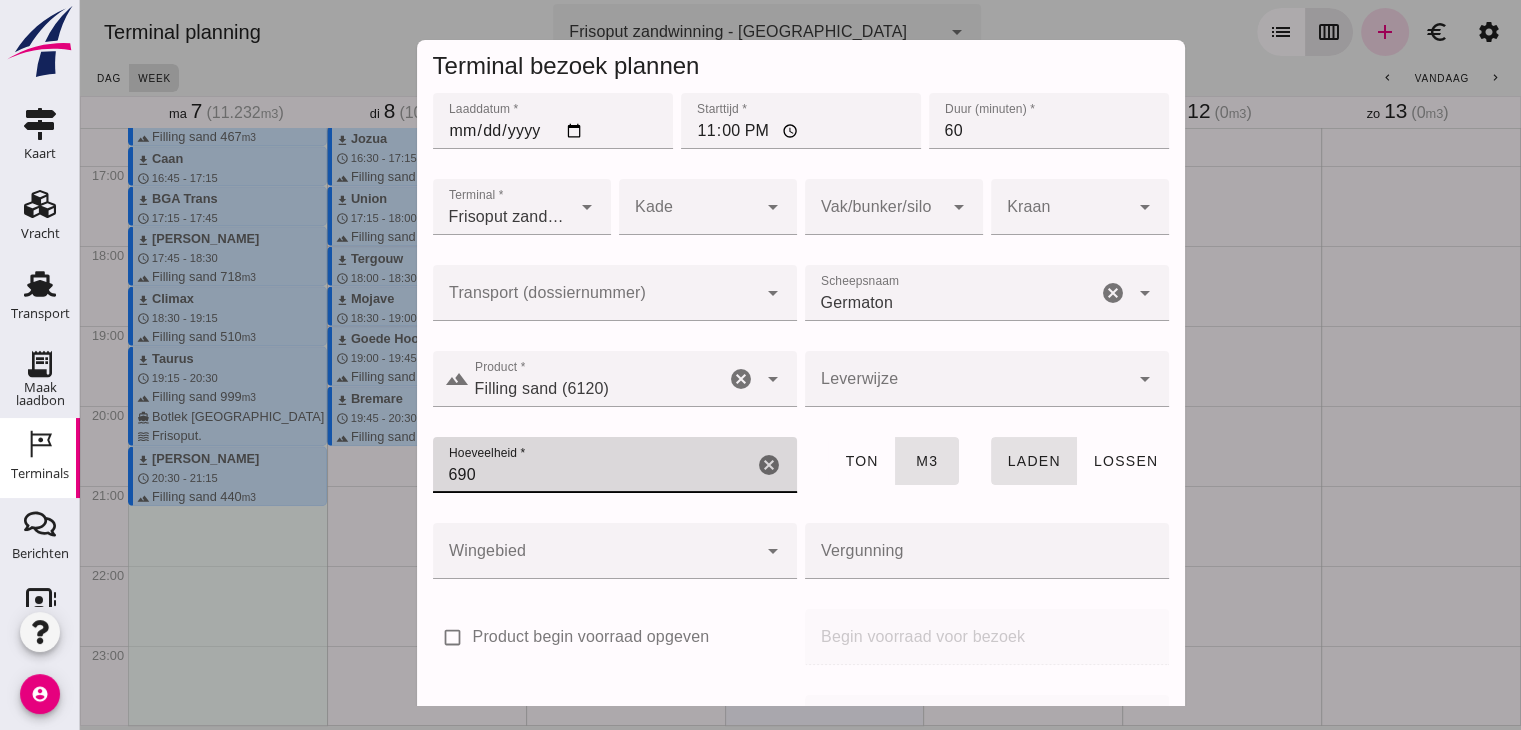 type on "690" 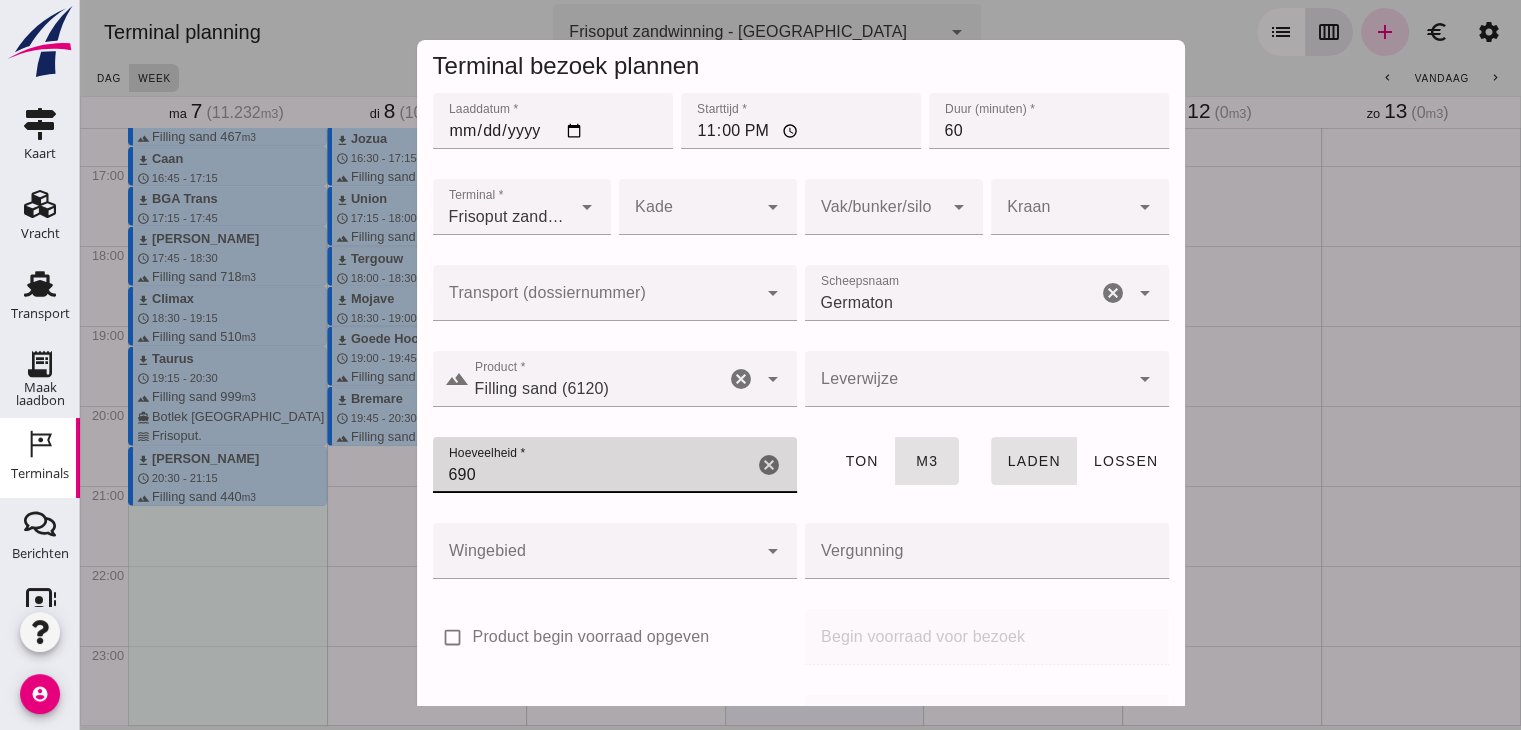 click 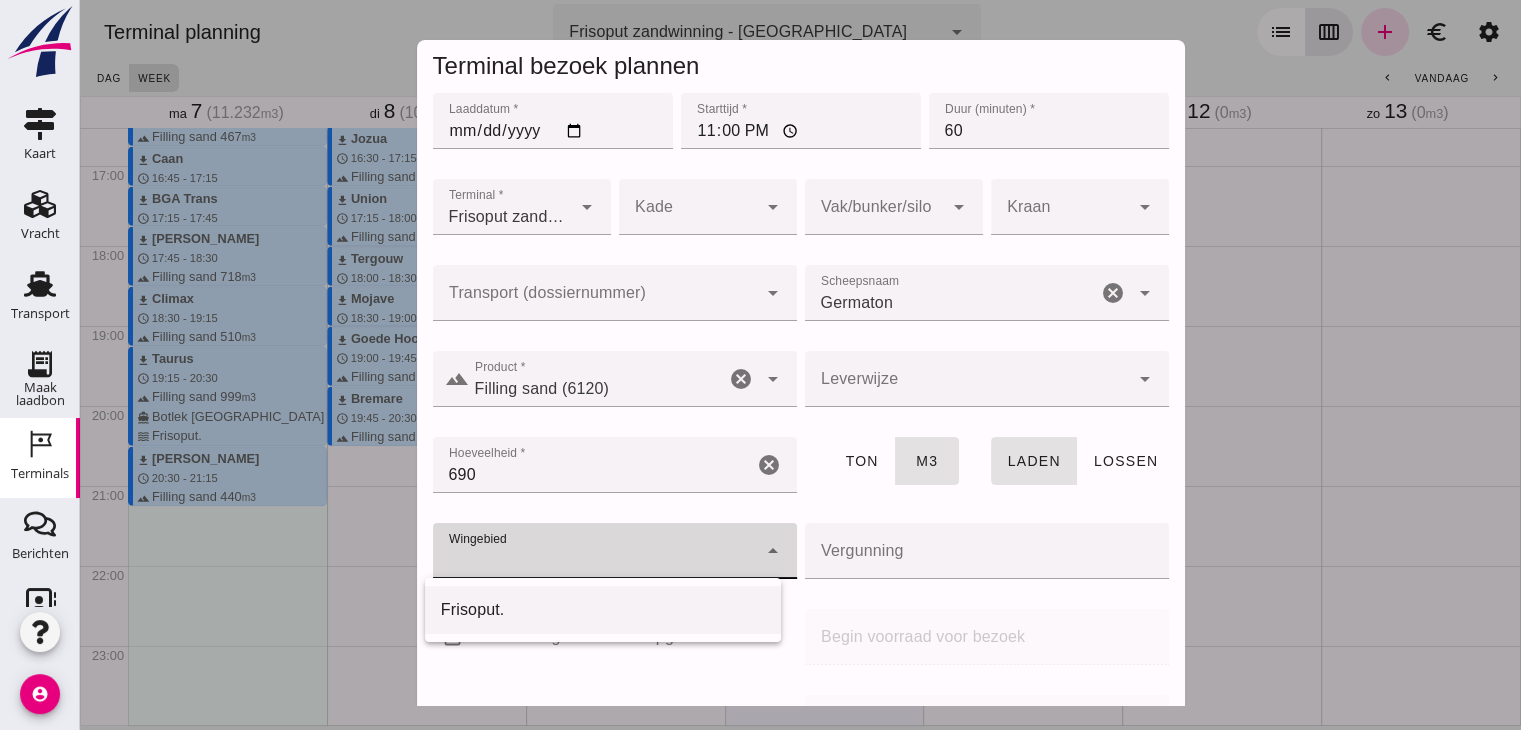 click on "Frisoput." 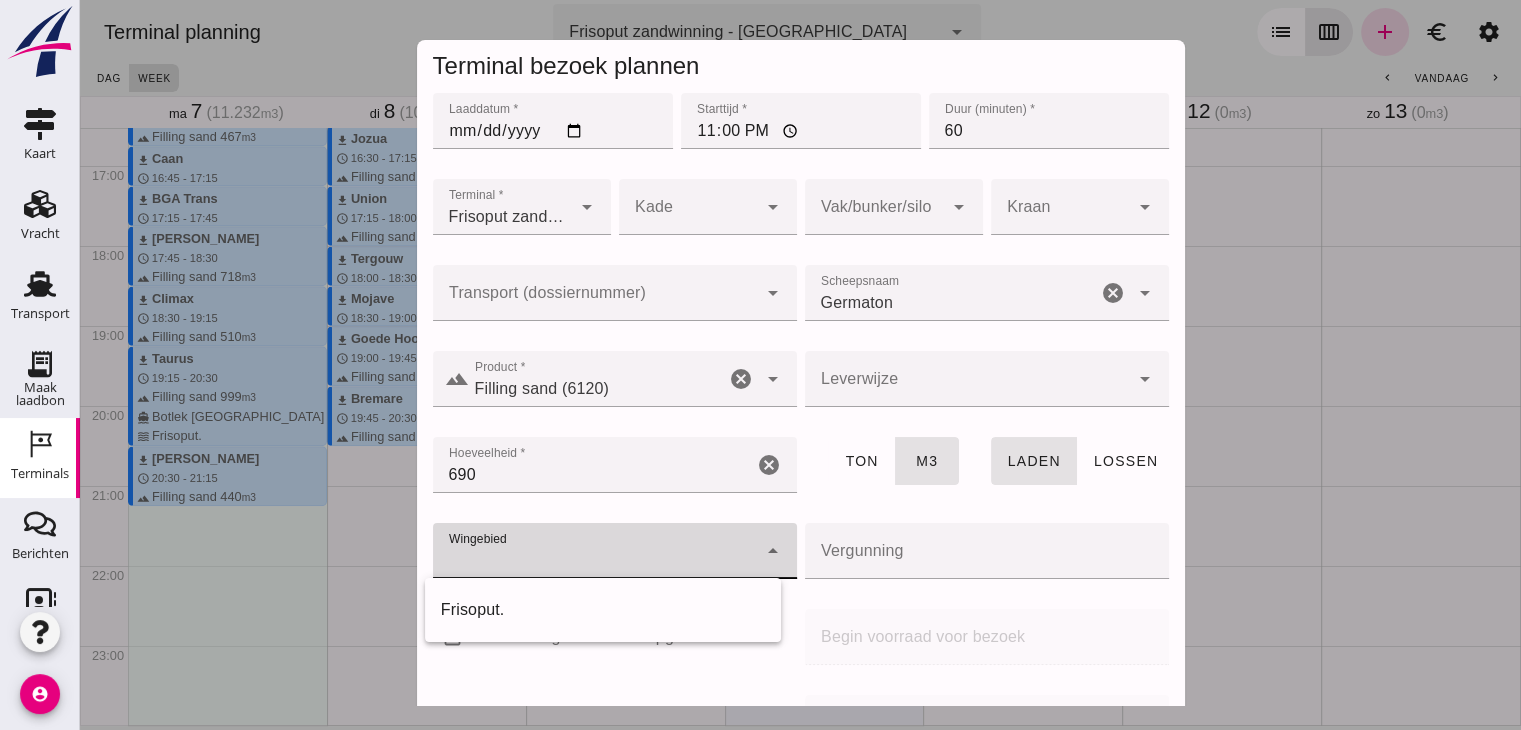 type on "143" 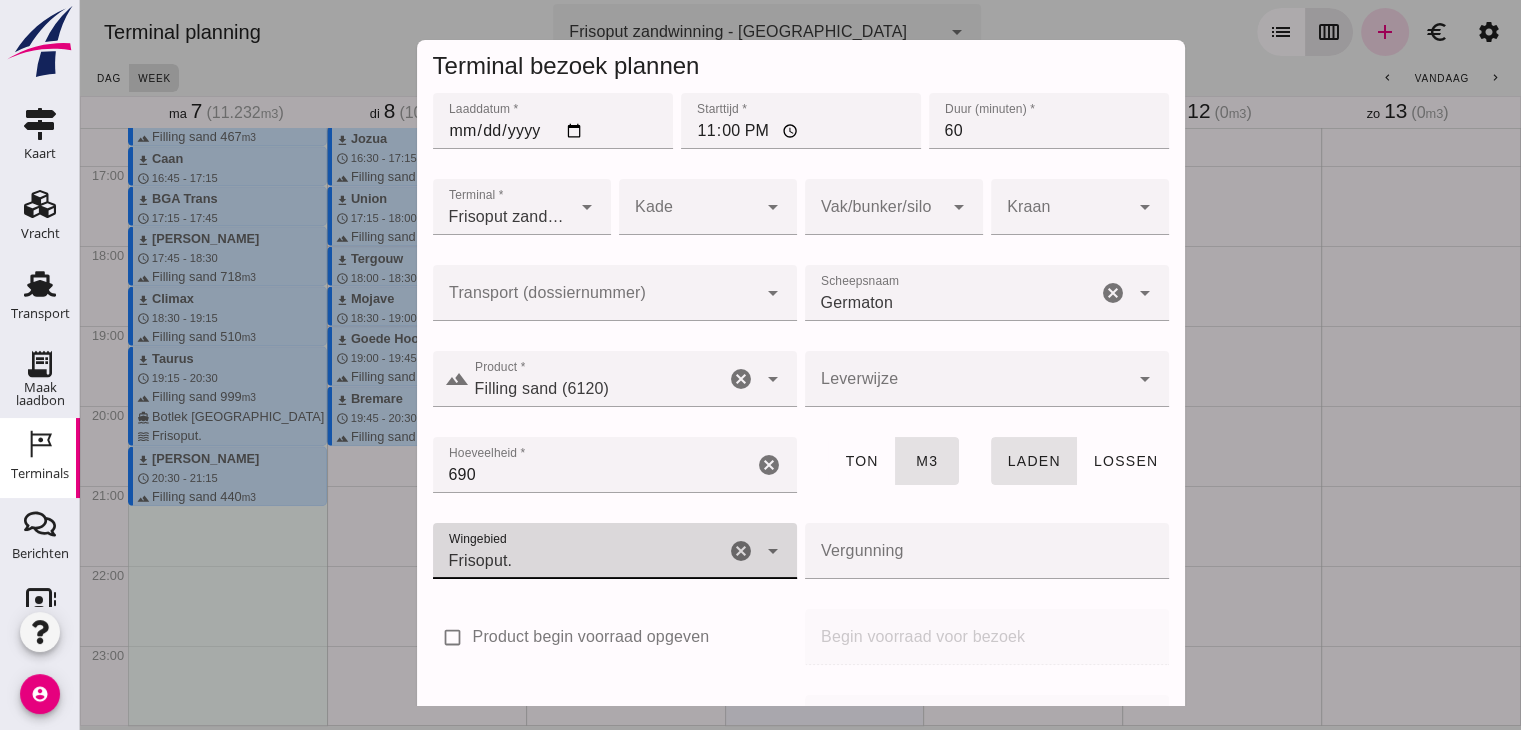 scroll, scrollTop: 237, scrollLeft: 0, axis: vertical 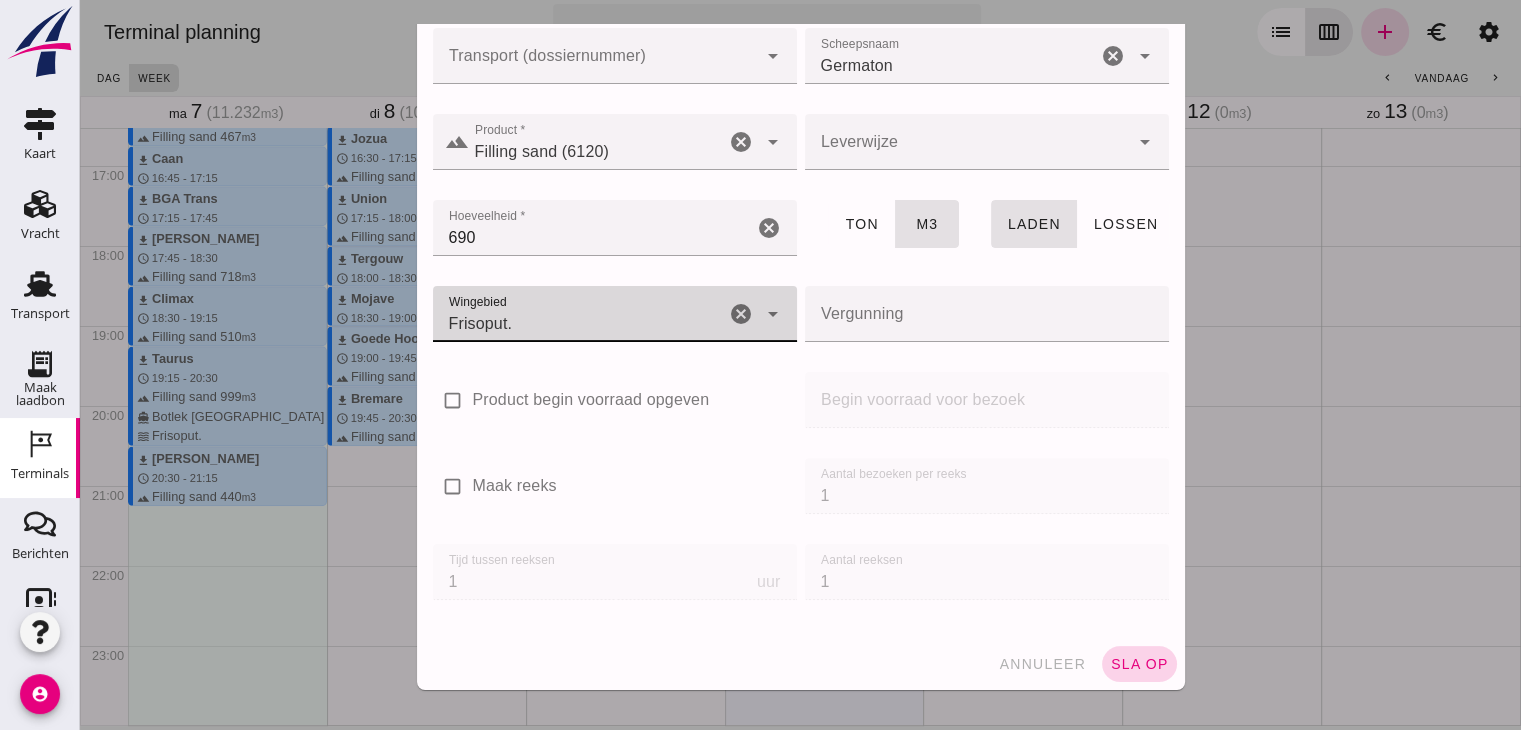 click on "sla op" 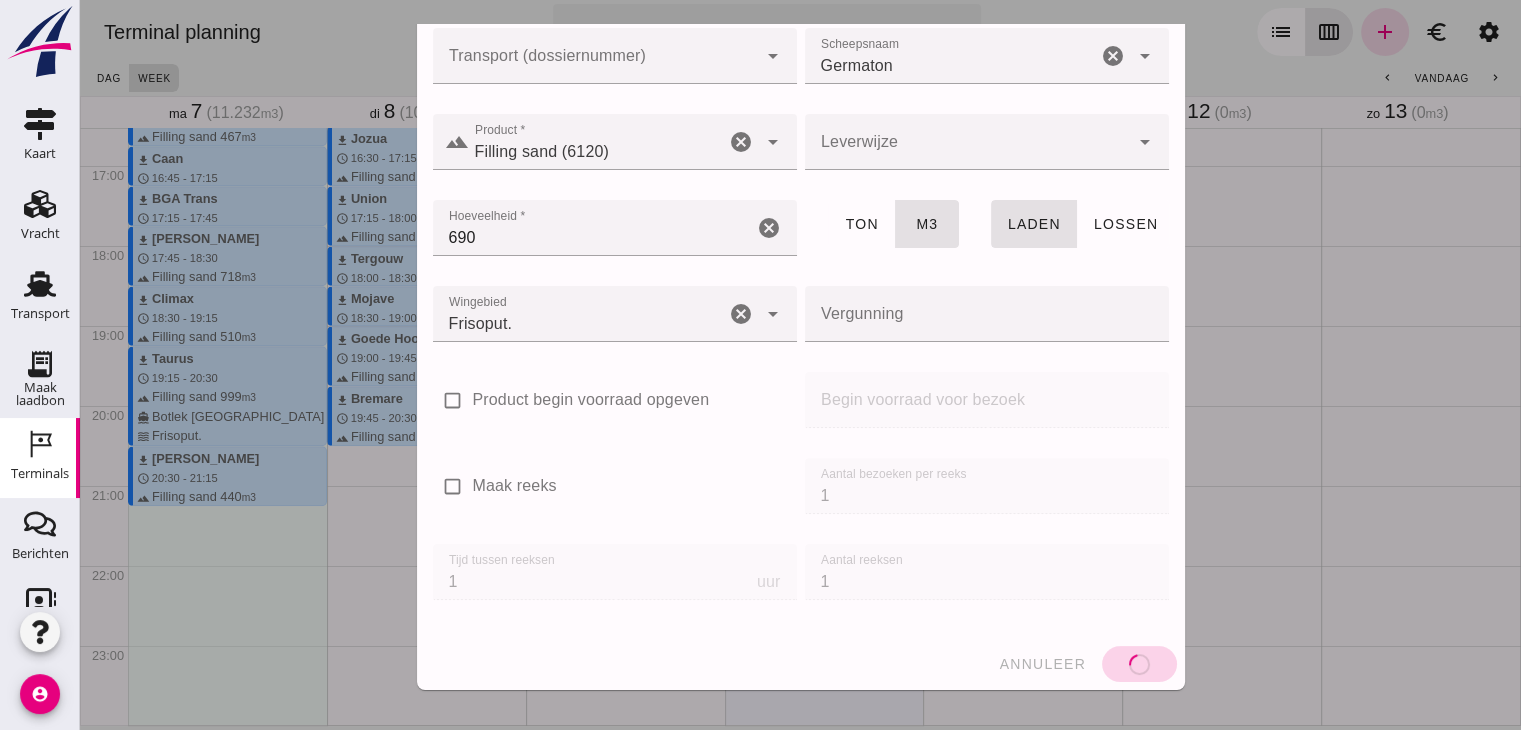 type 